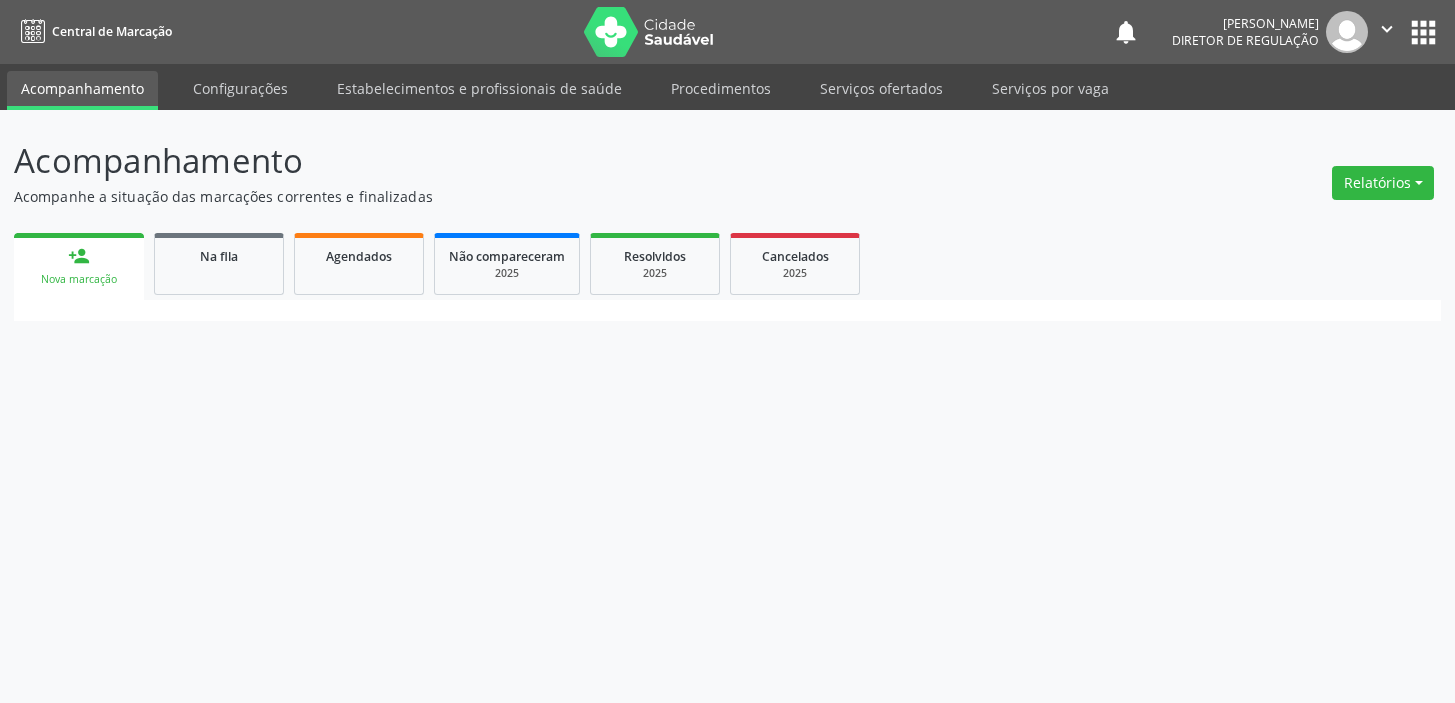 scroll, scrollTop: 0, scrollLeft: 0, axis: both 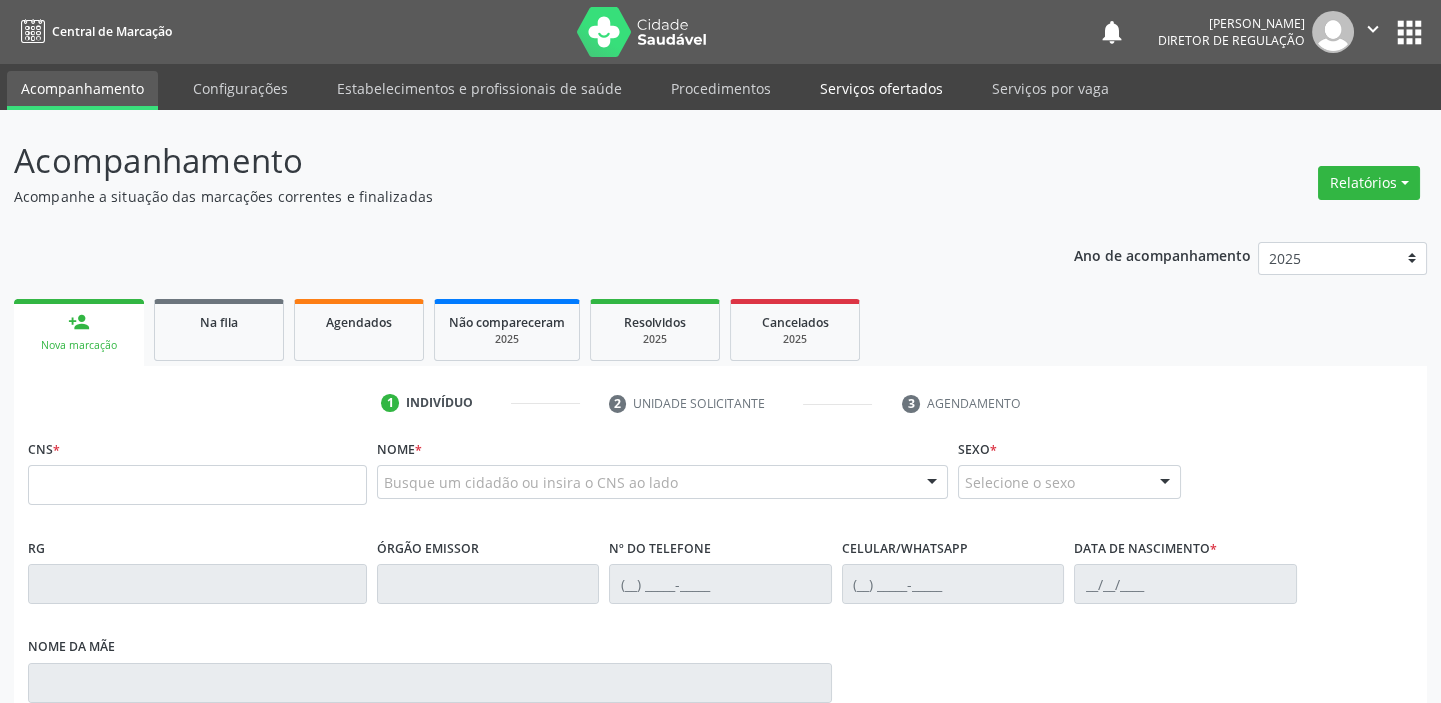 click on "Serviços ofertados" at bounding box center [881, 88] 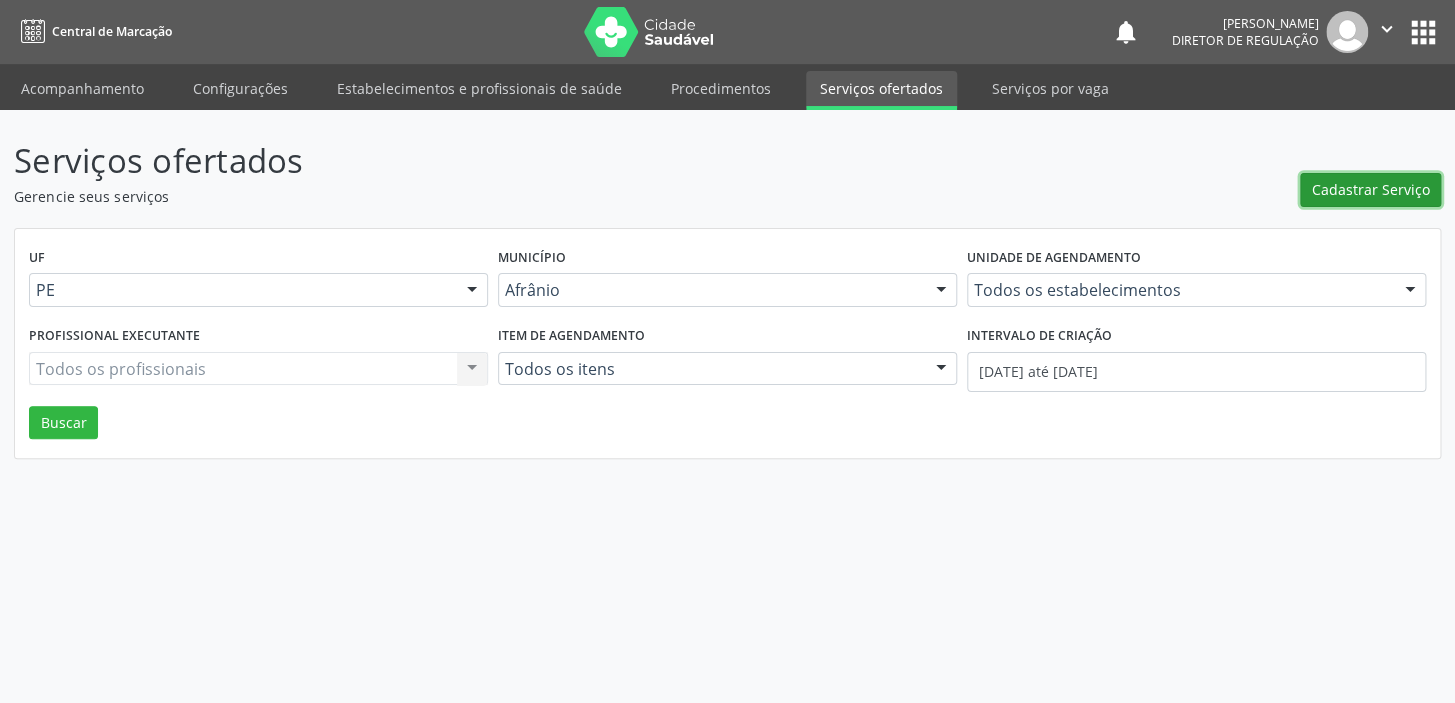 click on "Cadastrar Serviço" at bounding box center [1371, 189] 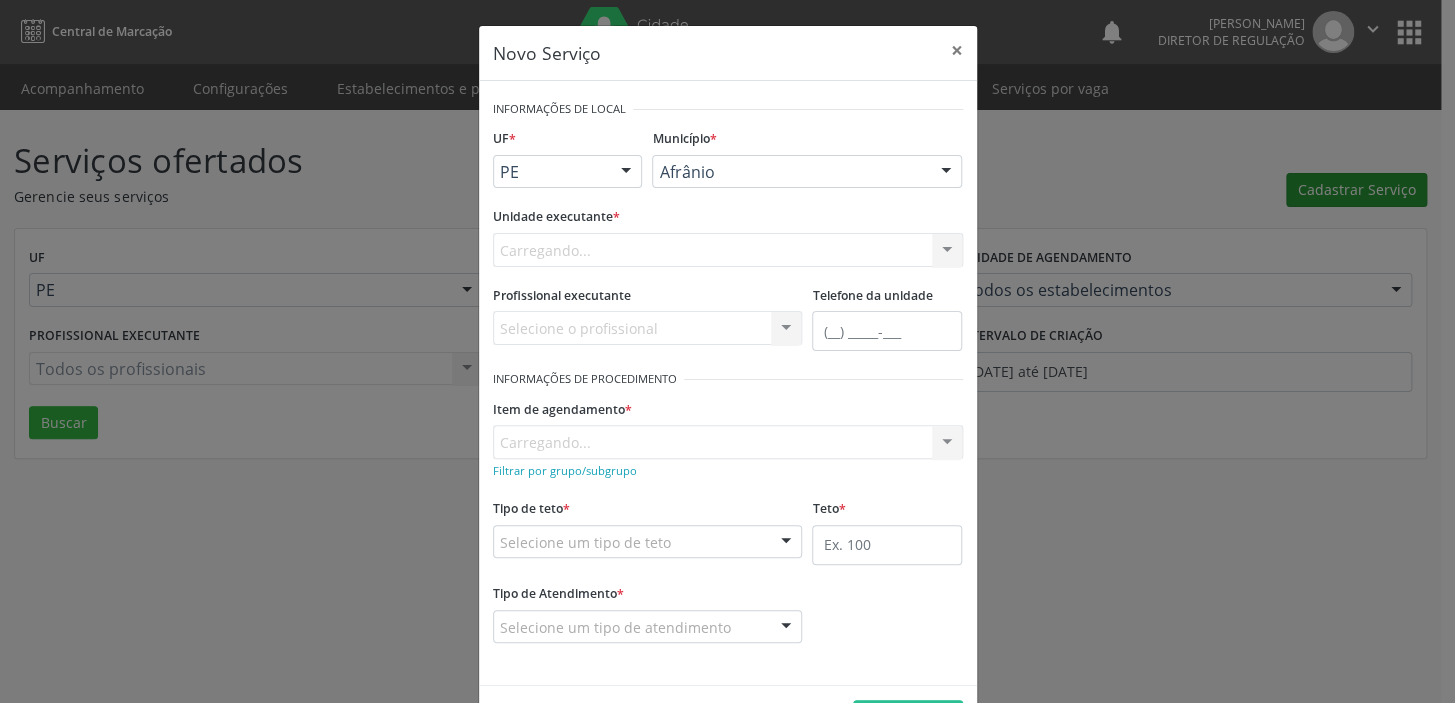 scroll, scrollTop: 0, scrollLeft: 0, axis: both 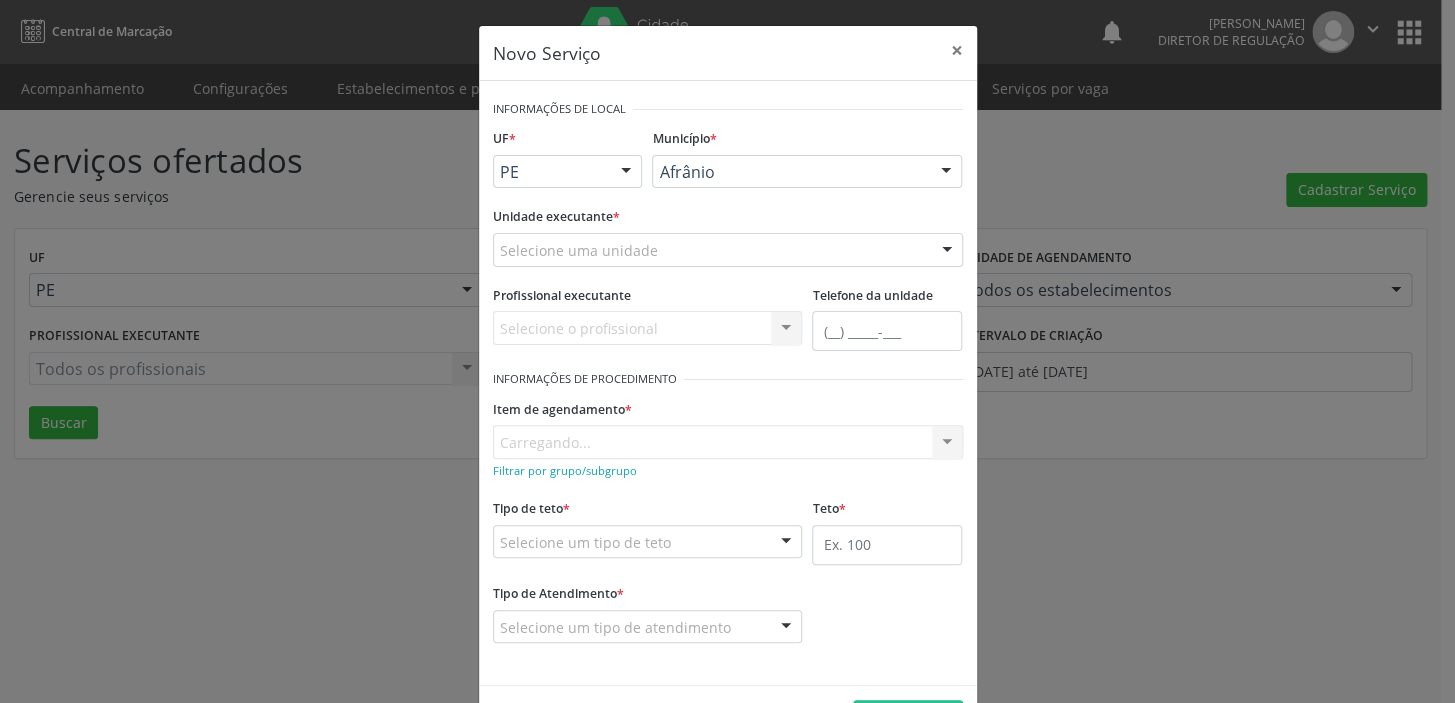 click on "Município
*
[PERSON_NAME] resultado encontrado para: "   "
Não há nenhuma opção para ser exibida." at bounding box center [807, 163] 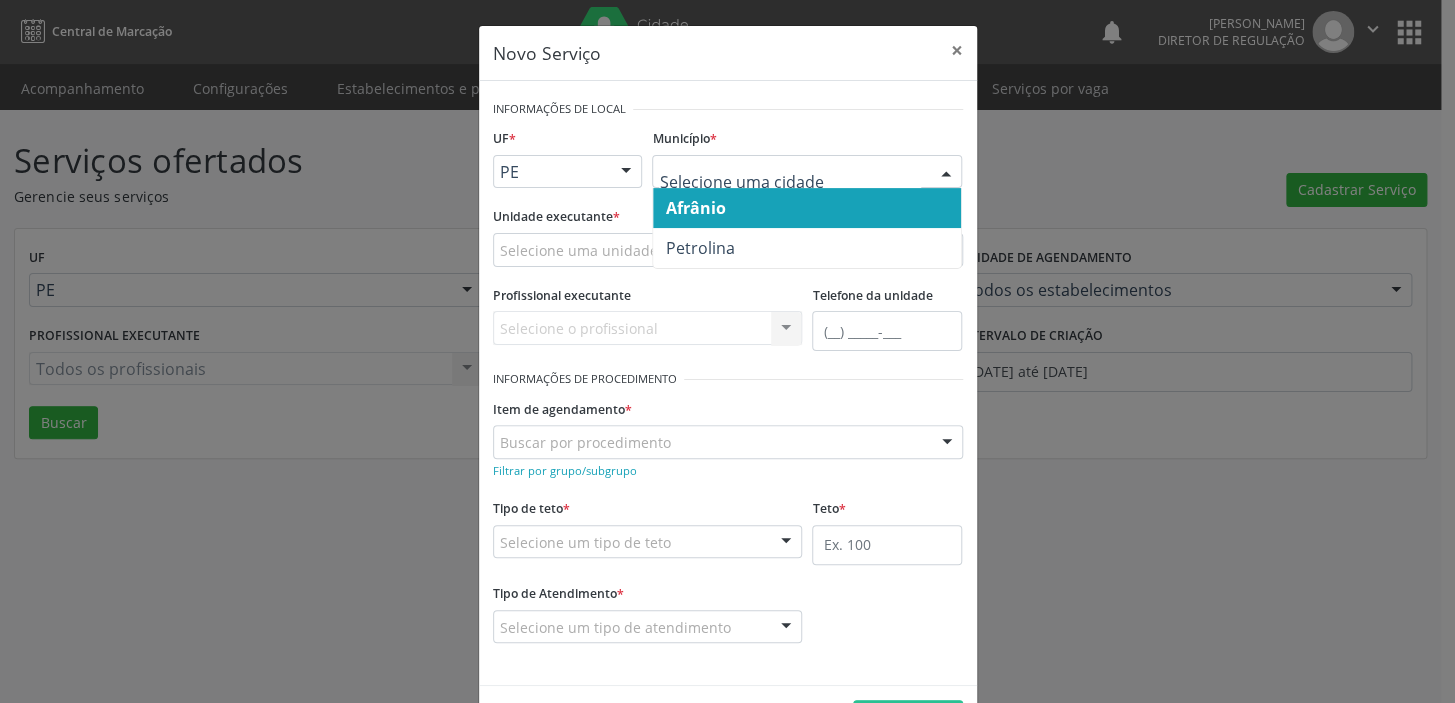 click on "Afrânio" at bounding box center (807, 208) 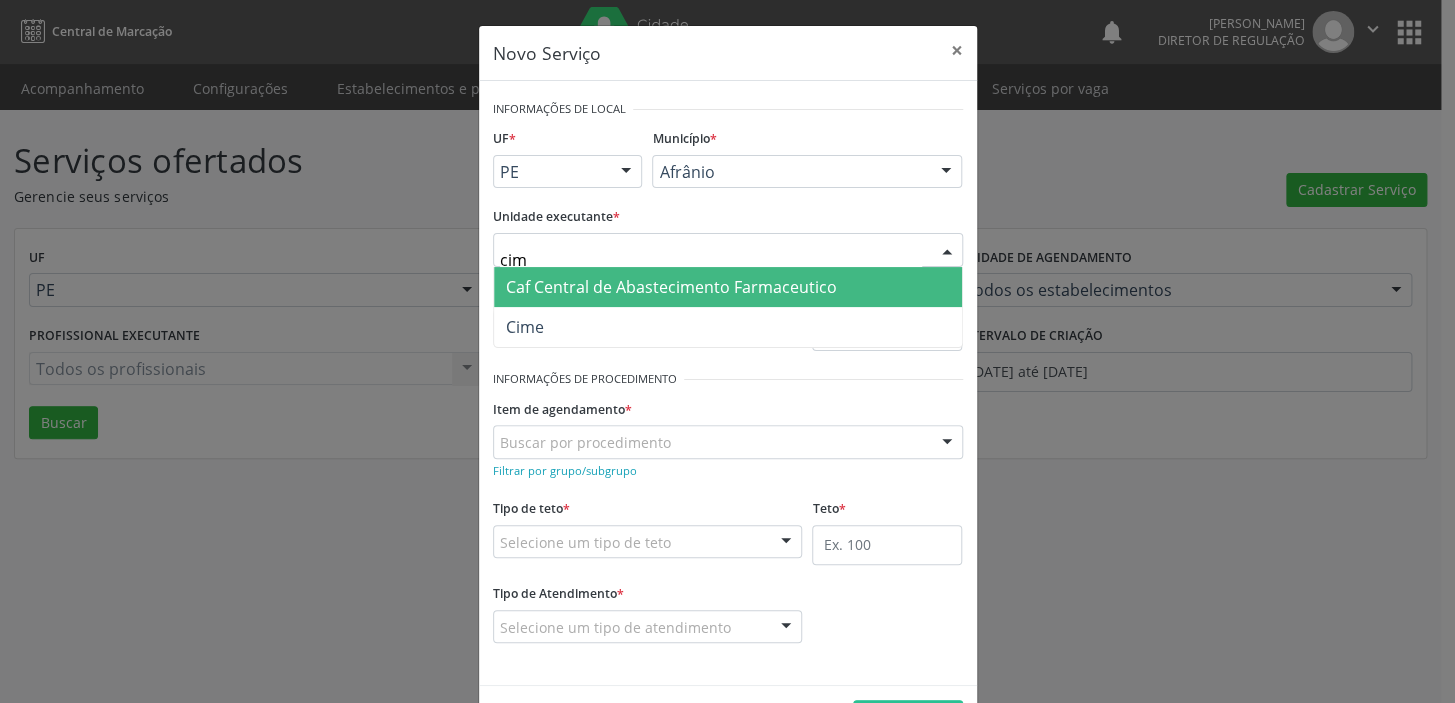 type on "cime" 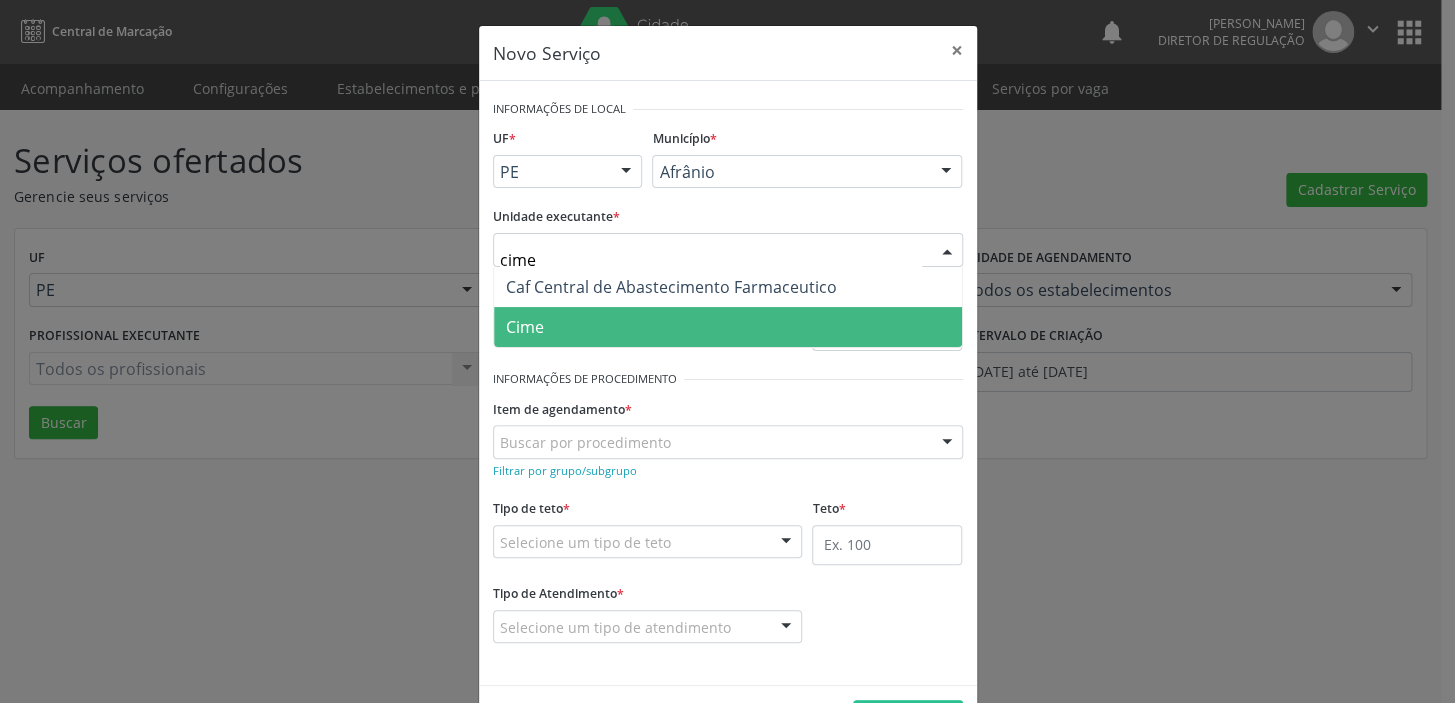 click on "Cime" at bounding box center (728, 327) 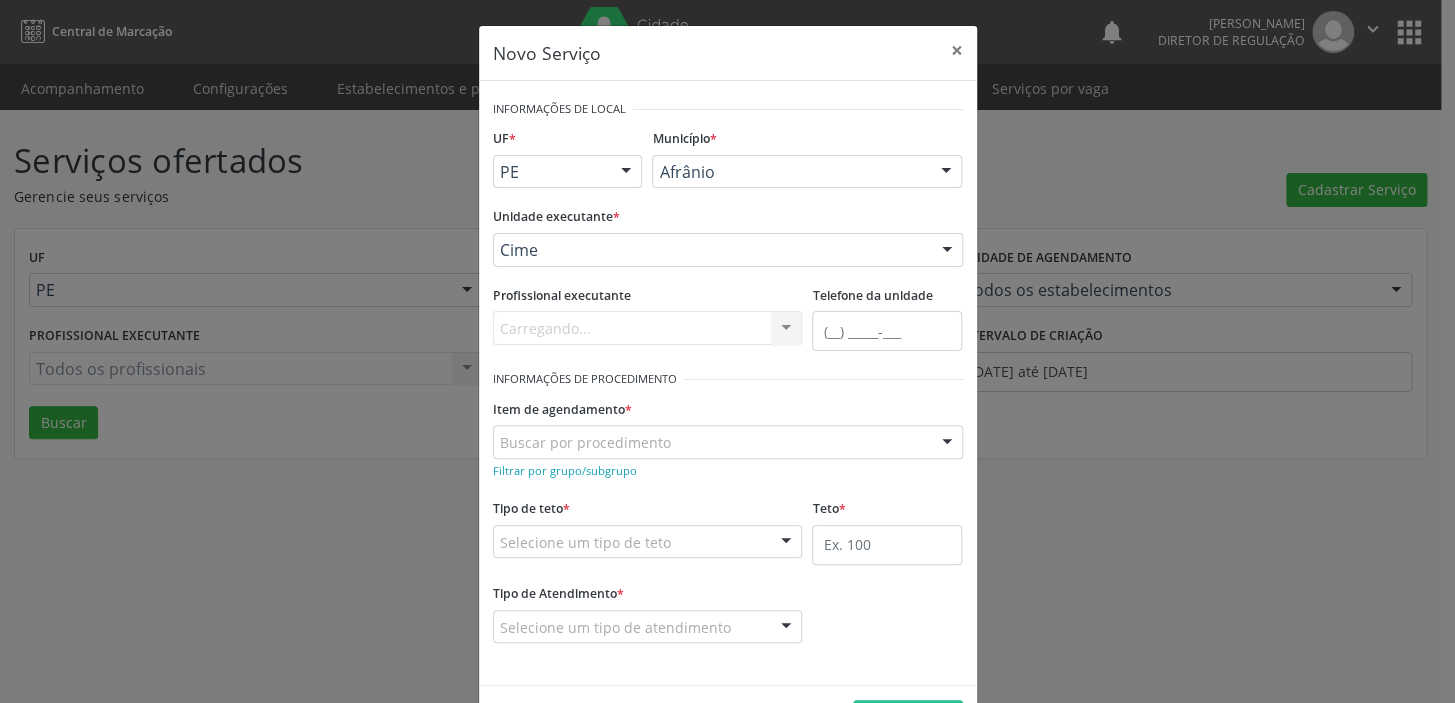 click on "Buscar por procedimento" at bounding box center [728, 442] 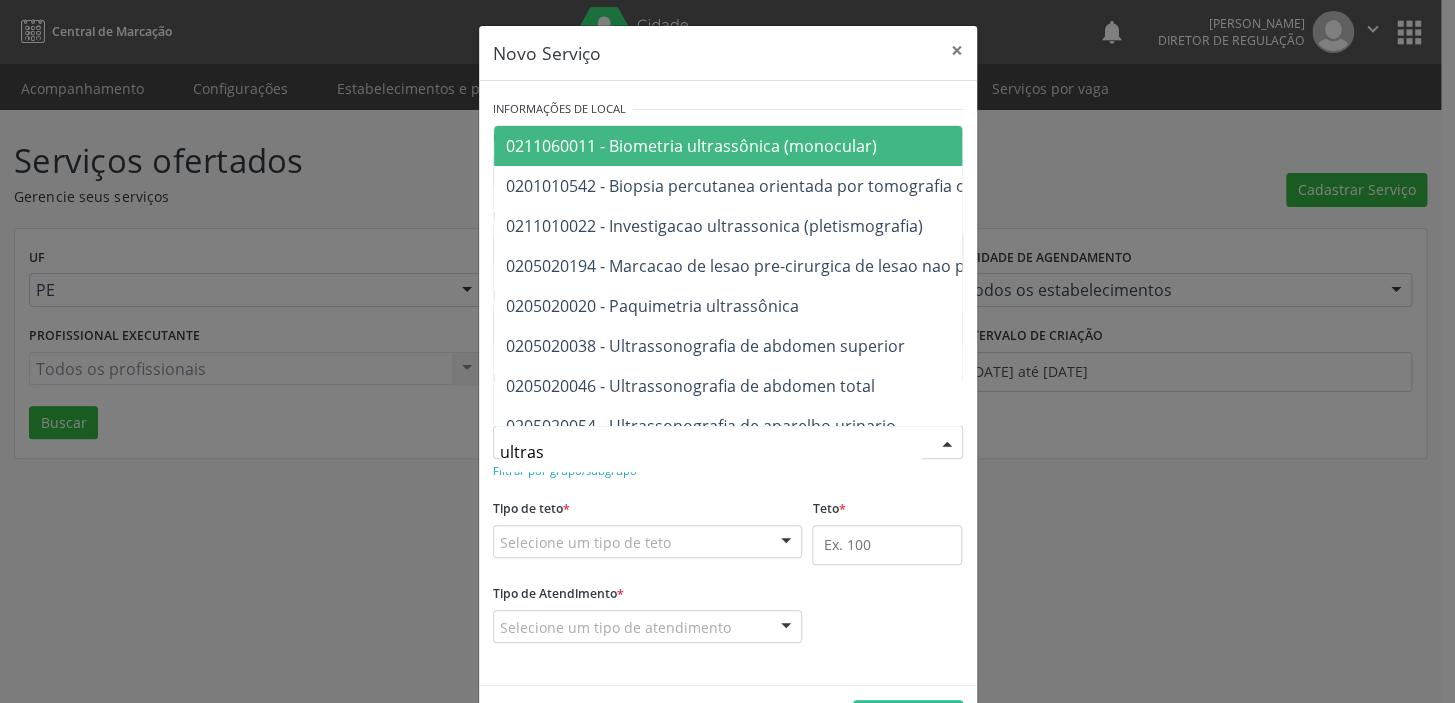 type on "ultrass" 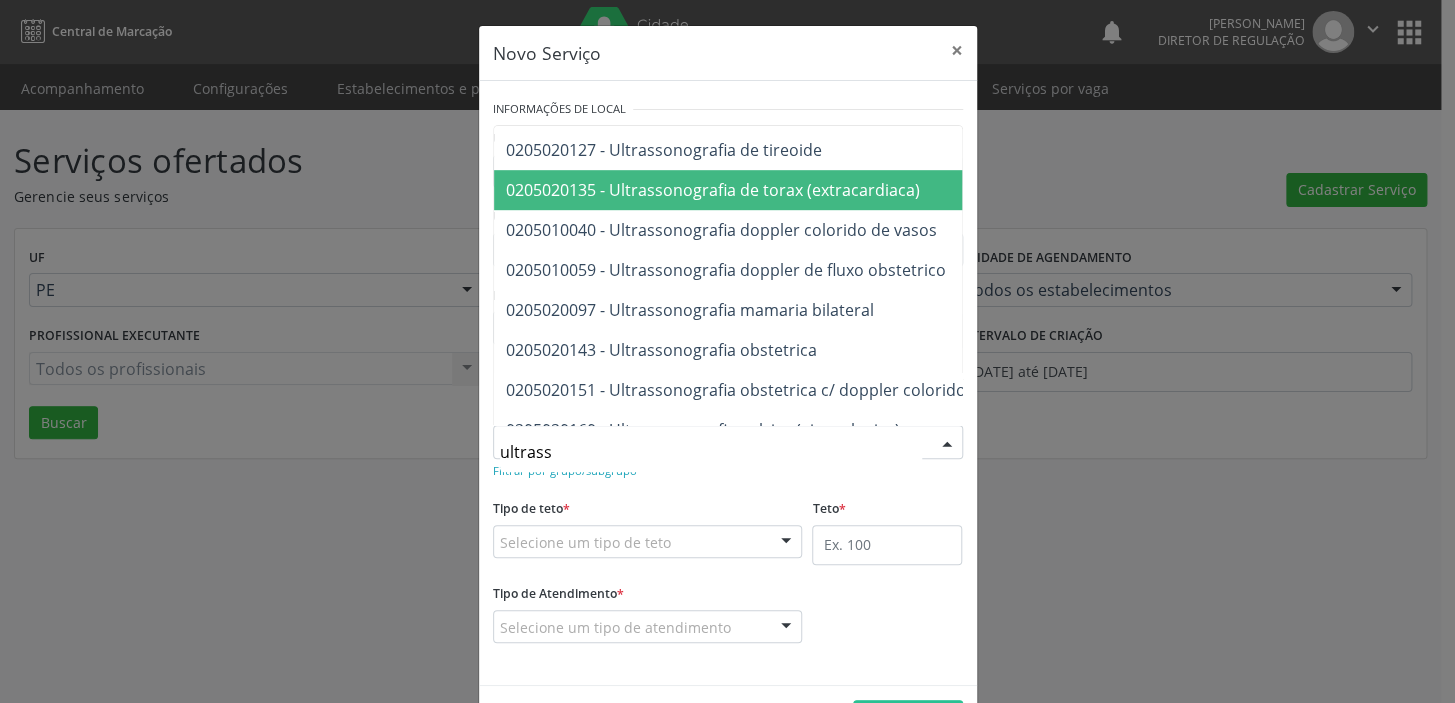 scroll, scrollTop: 545, scrollLeft: 0, axis: vertical 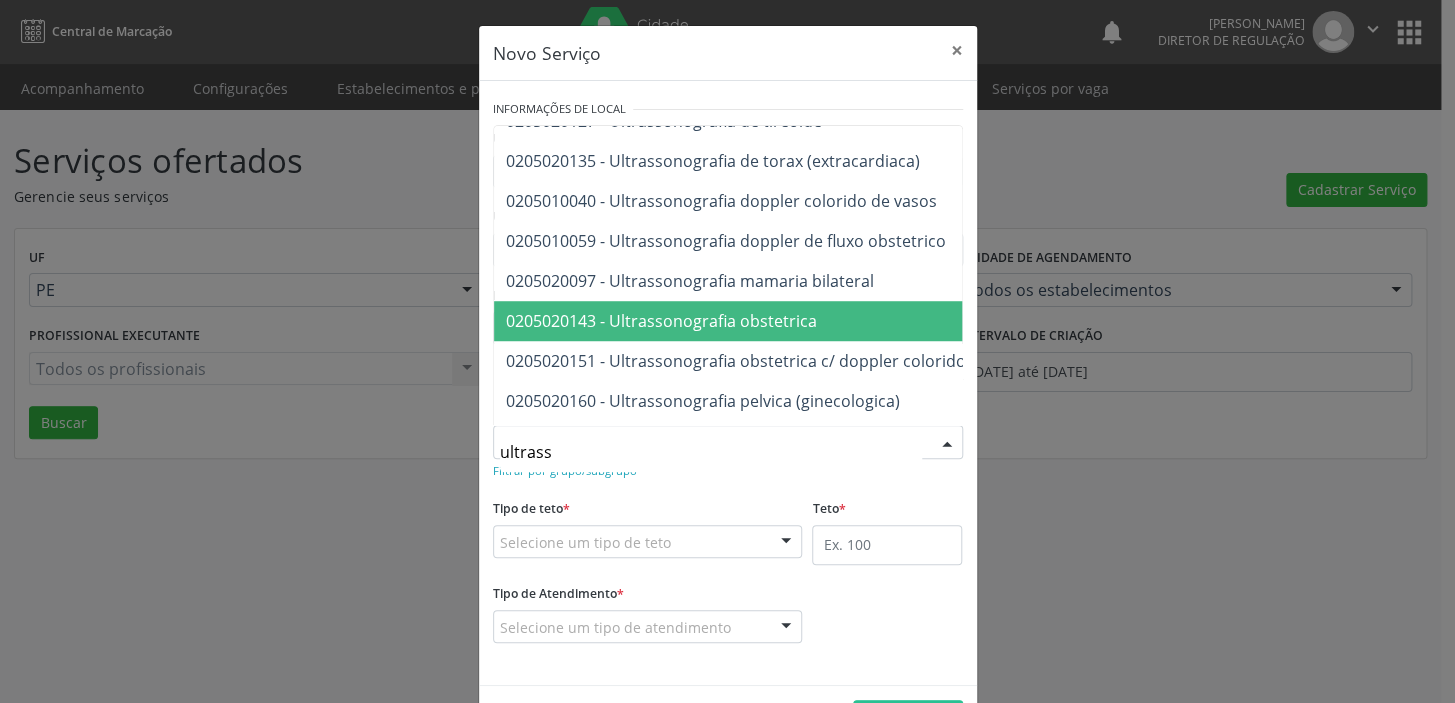 click on "0205020143 - Ultrassonografia obstetrica" at bounding box center [990, 321] 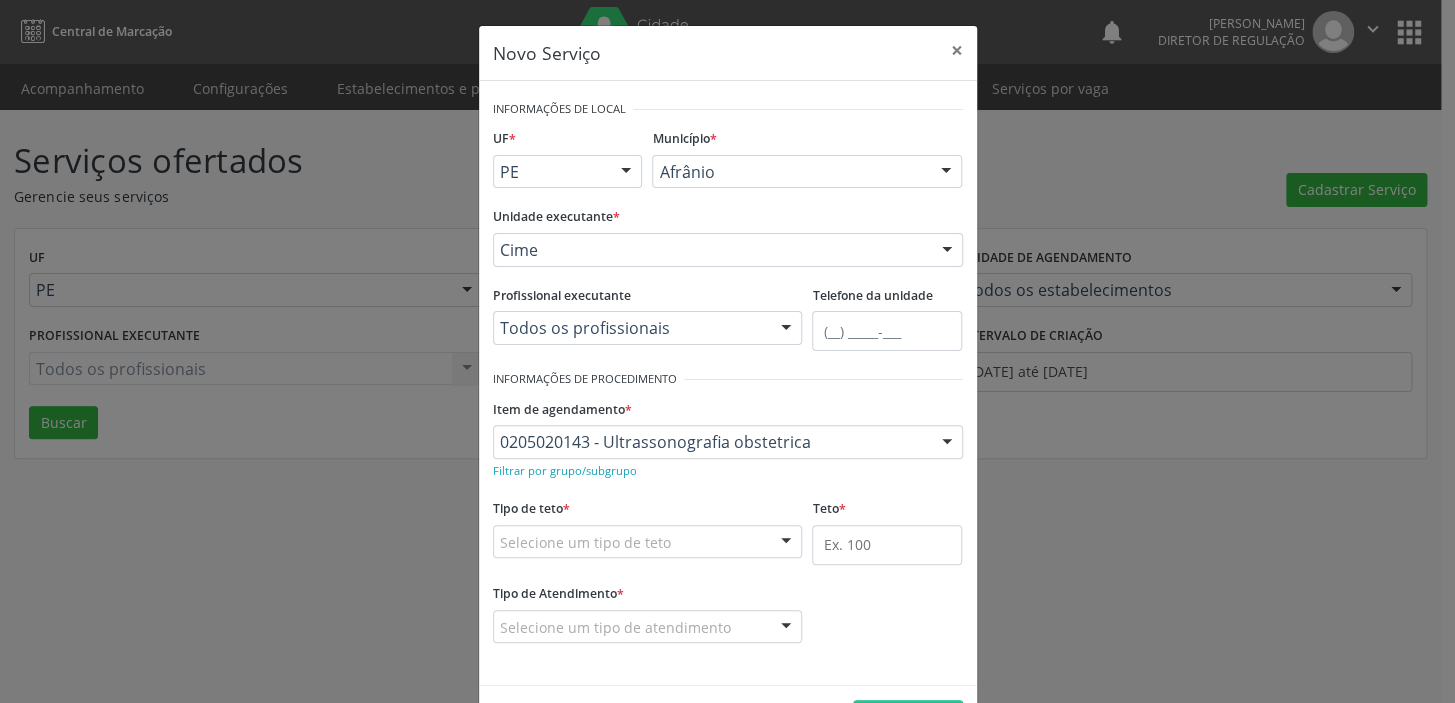 click on "Selecione um tipo de teto
Teto financeiro   Teto físico
Nenhum resultado encontrado para: "   "
Não há nenhuma opção para ser exibida." at bounding box center (648, 542) 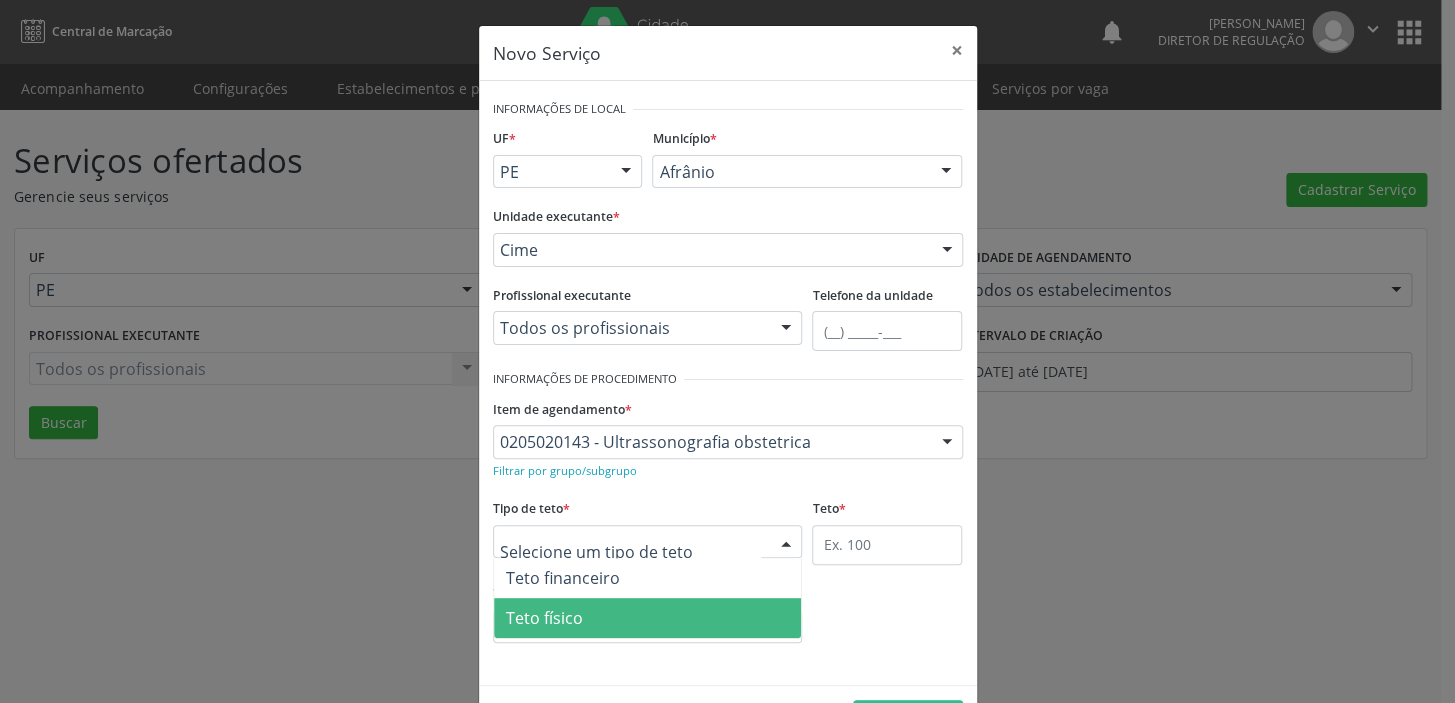 drag, startPoint x: 557, startPoint y: 609, endPoint x: 634, endPoint y: 571, distance: 85.86617 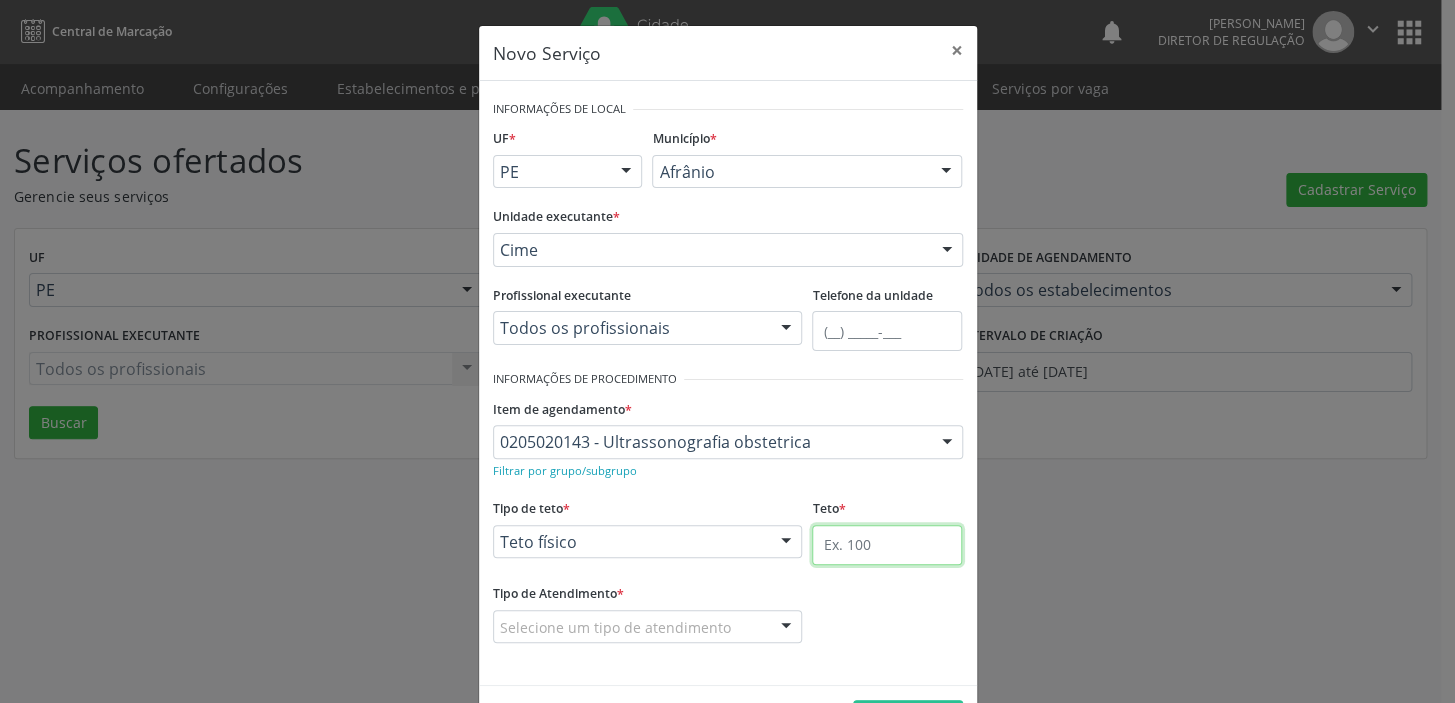 click at bounding box center (887, 545) 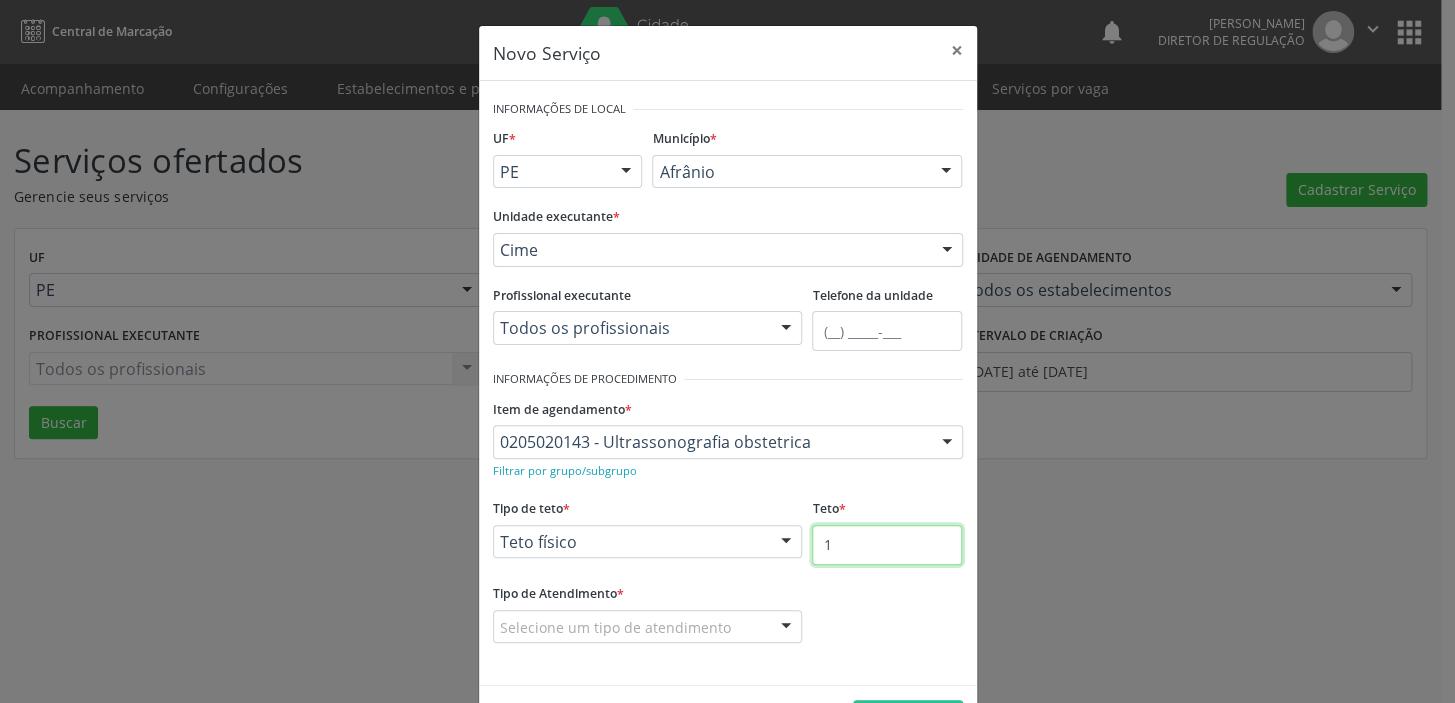 type on "1" 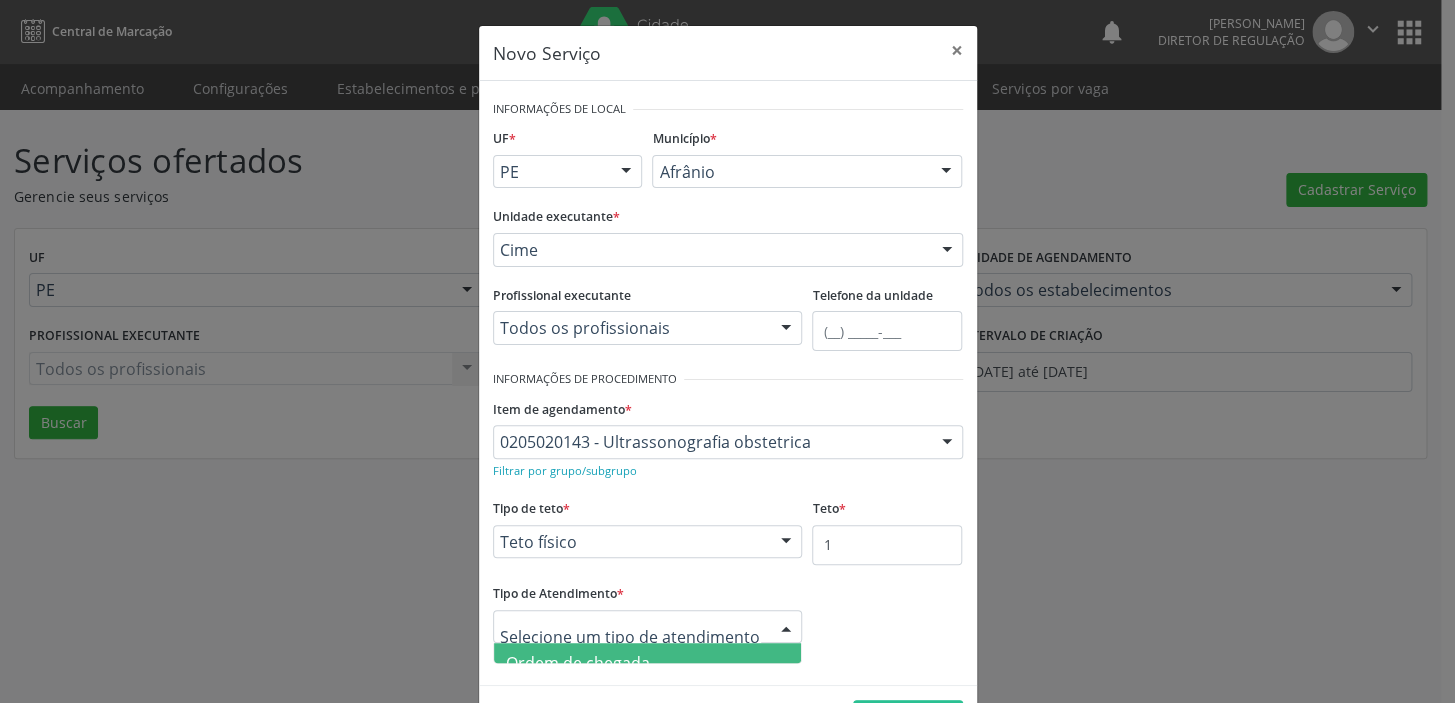 click on "Ordem de chegada" at bounding box center [578, 663] 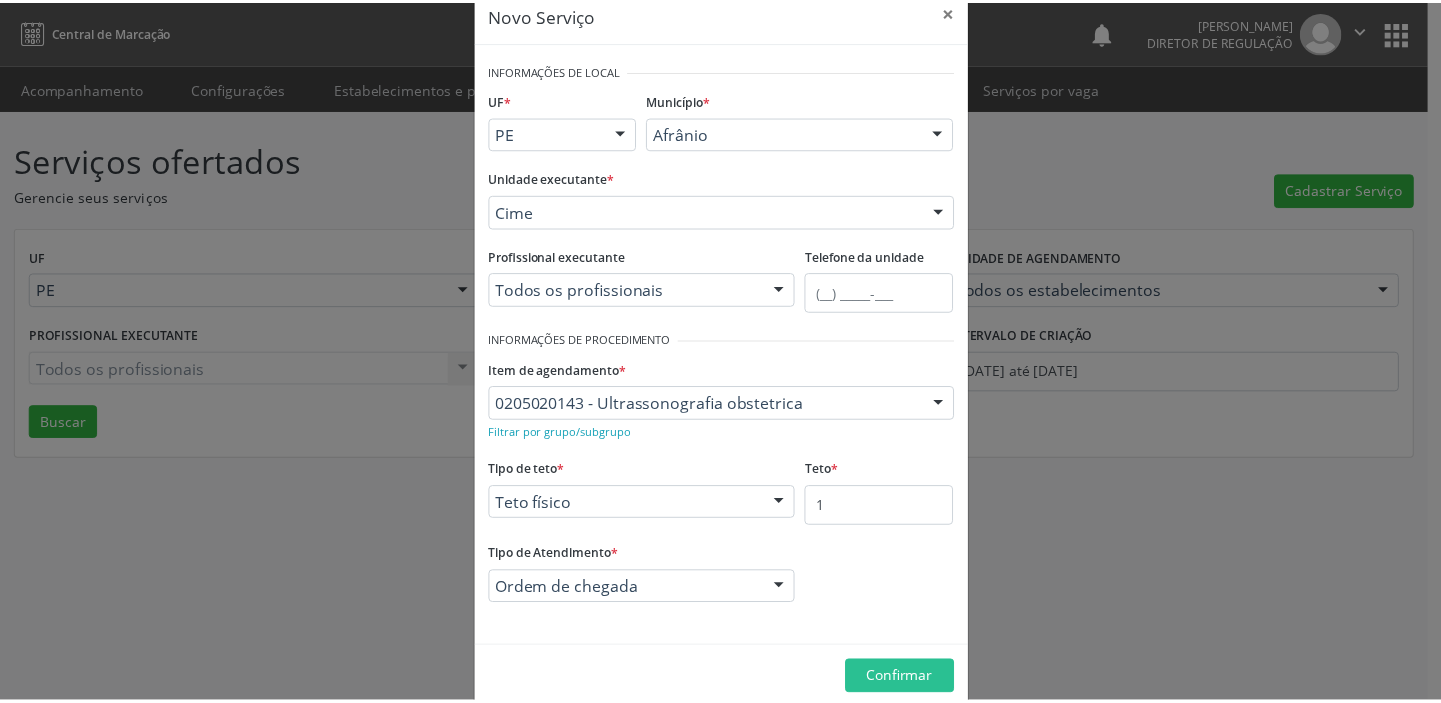 scroll, scrollTop: 69, scrollLeft: 0, axis: vertical 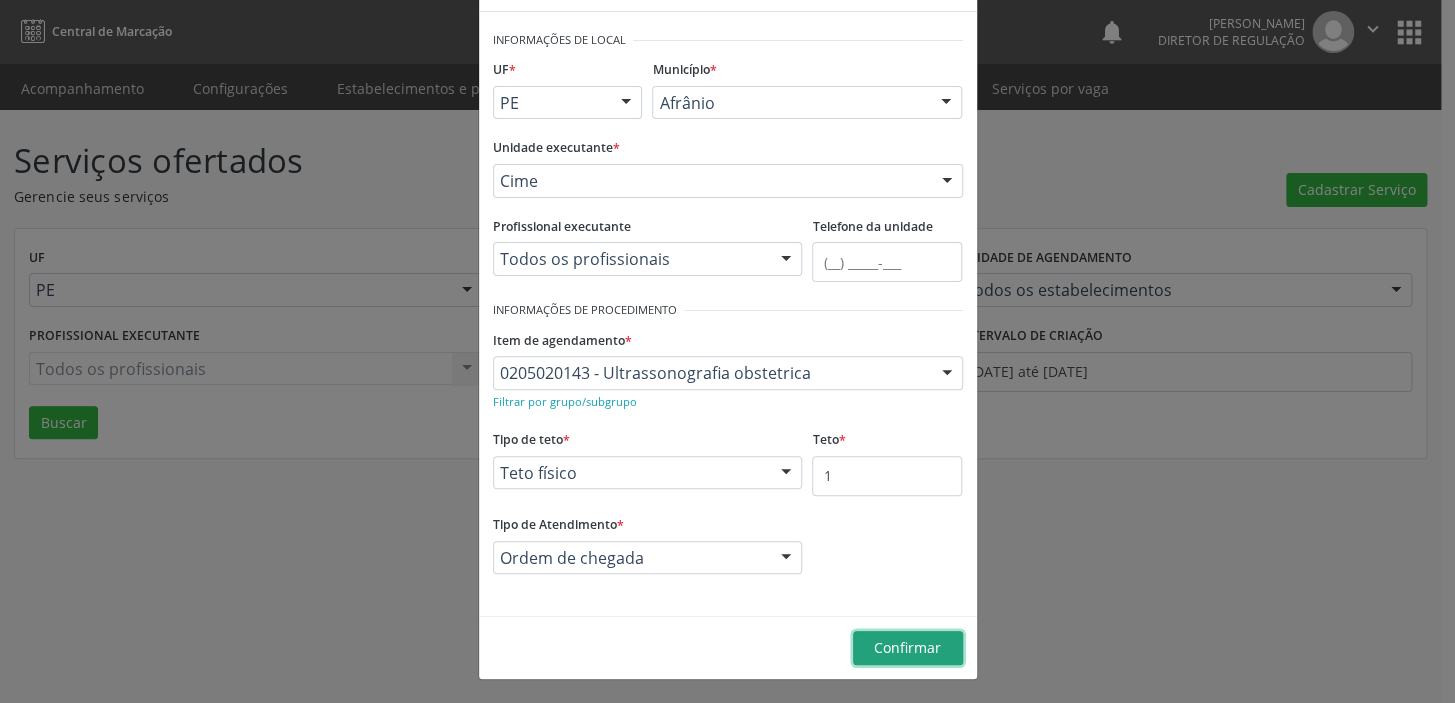 click on "Confirmar" at bounding box center [907, 647] 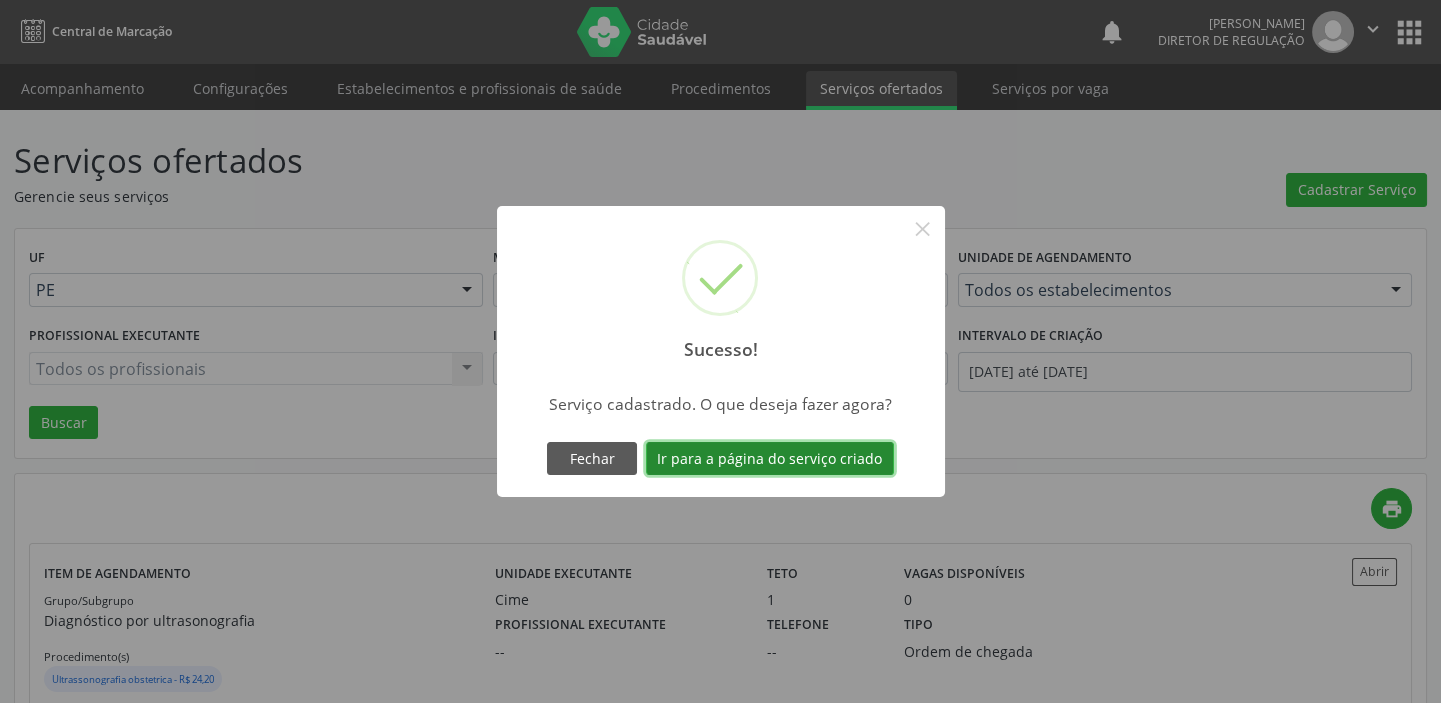 click on "Ir para a página do serviço criado" at bounding box center [770, 459] 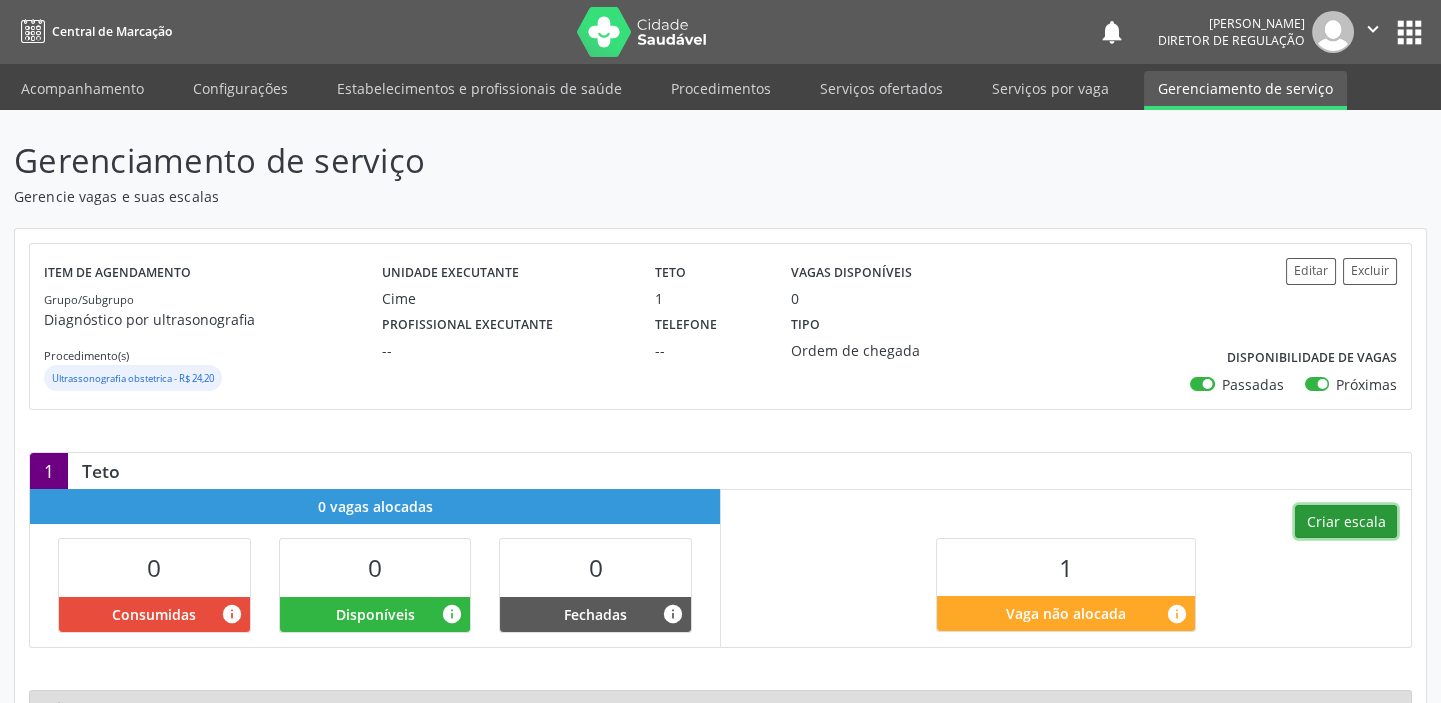 click on "Criar escala" at bounding box center [1346, 522] 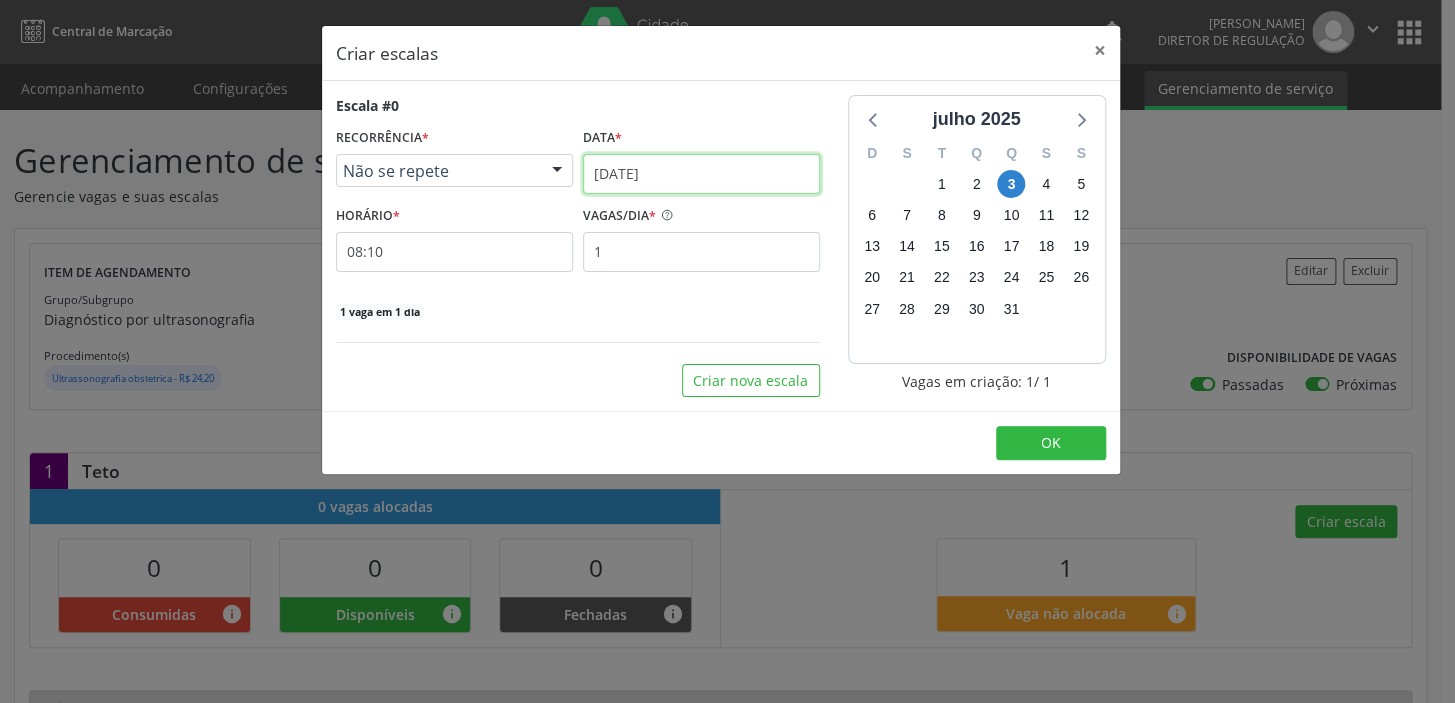 click on "[DATE]" at bounding box center (701, 174) 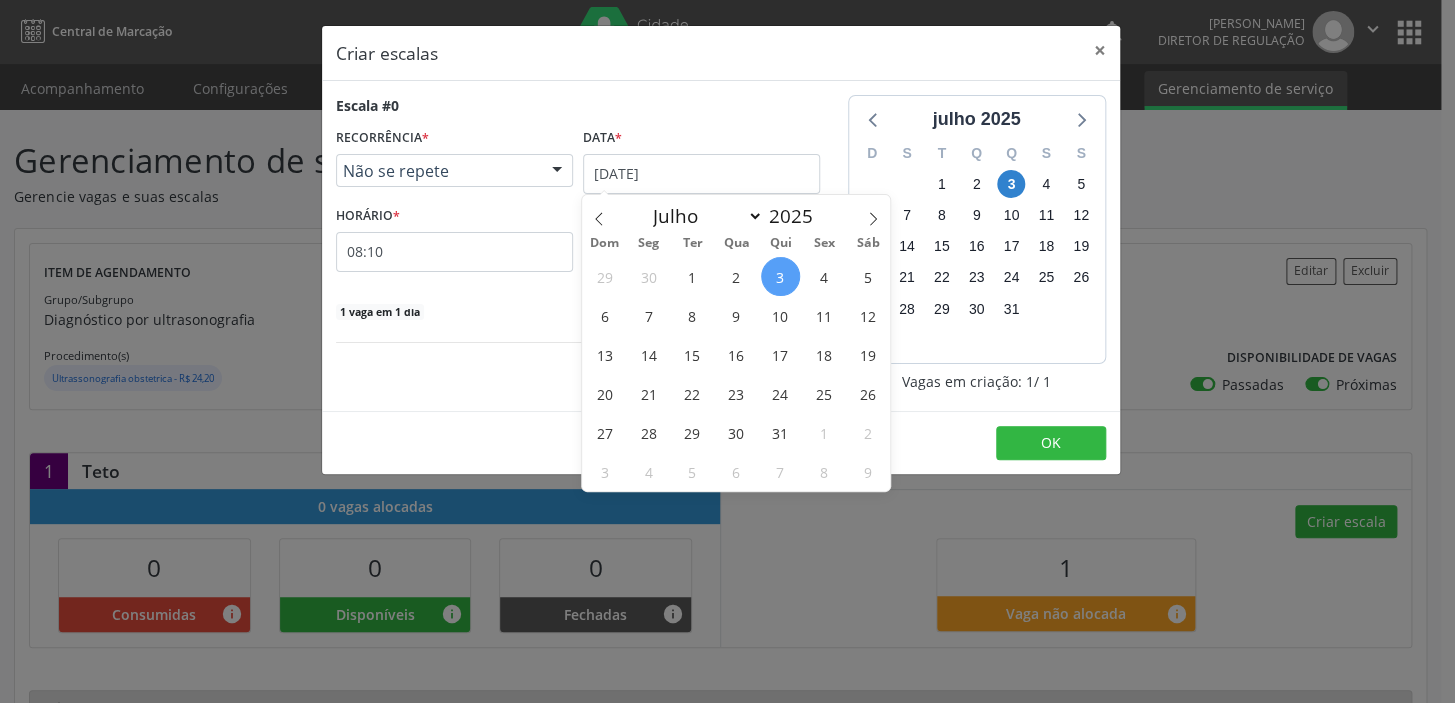 click on "3" at bounding box center [780, 276] 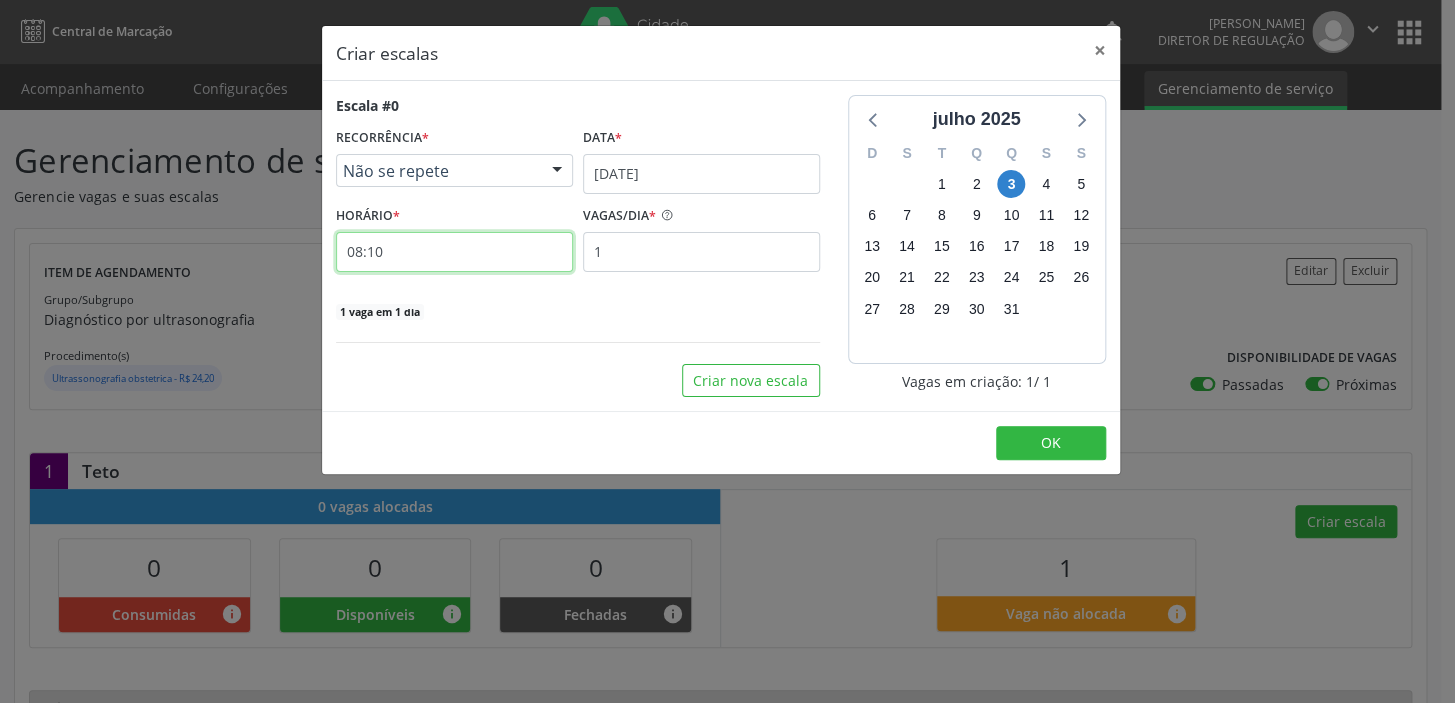 click on "08:10" at bounding box center (454, 252) 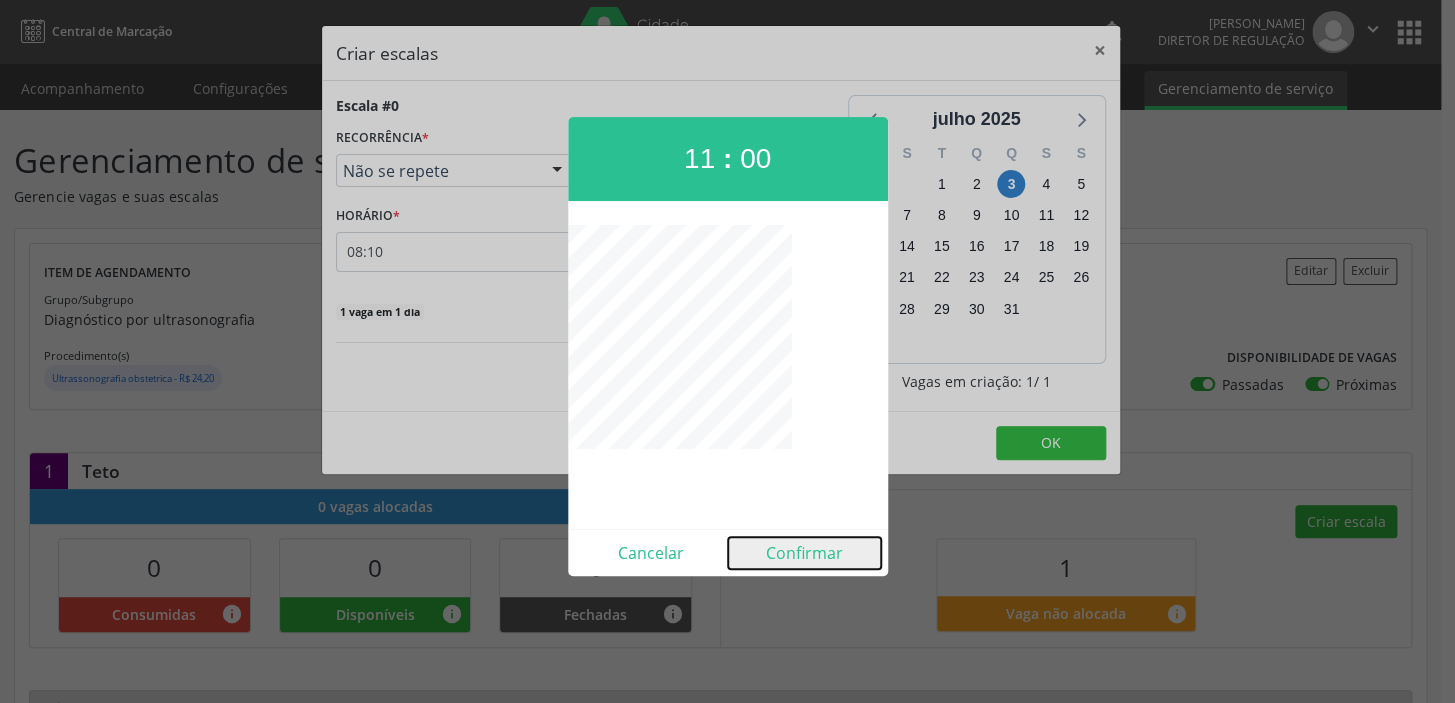 drag, startPoint x: 794, startPoint y: 554, endPoint x: 937, endPoint y: 499, distance: 153.21227 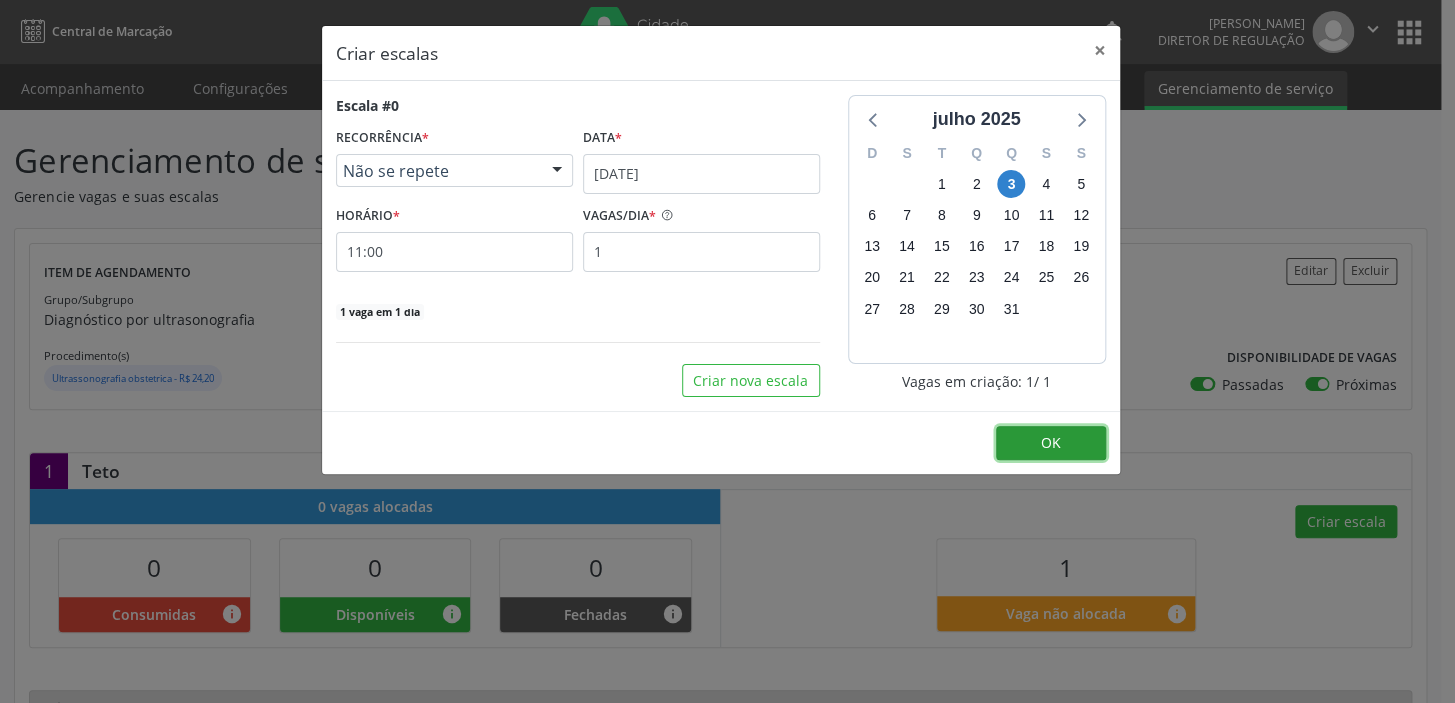 click on "OK" at bounding box center [1051, 443] 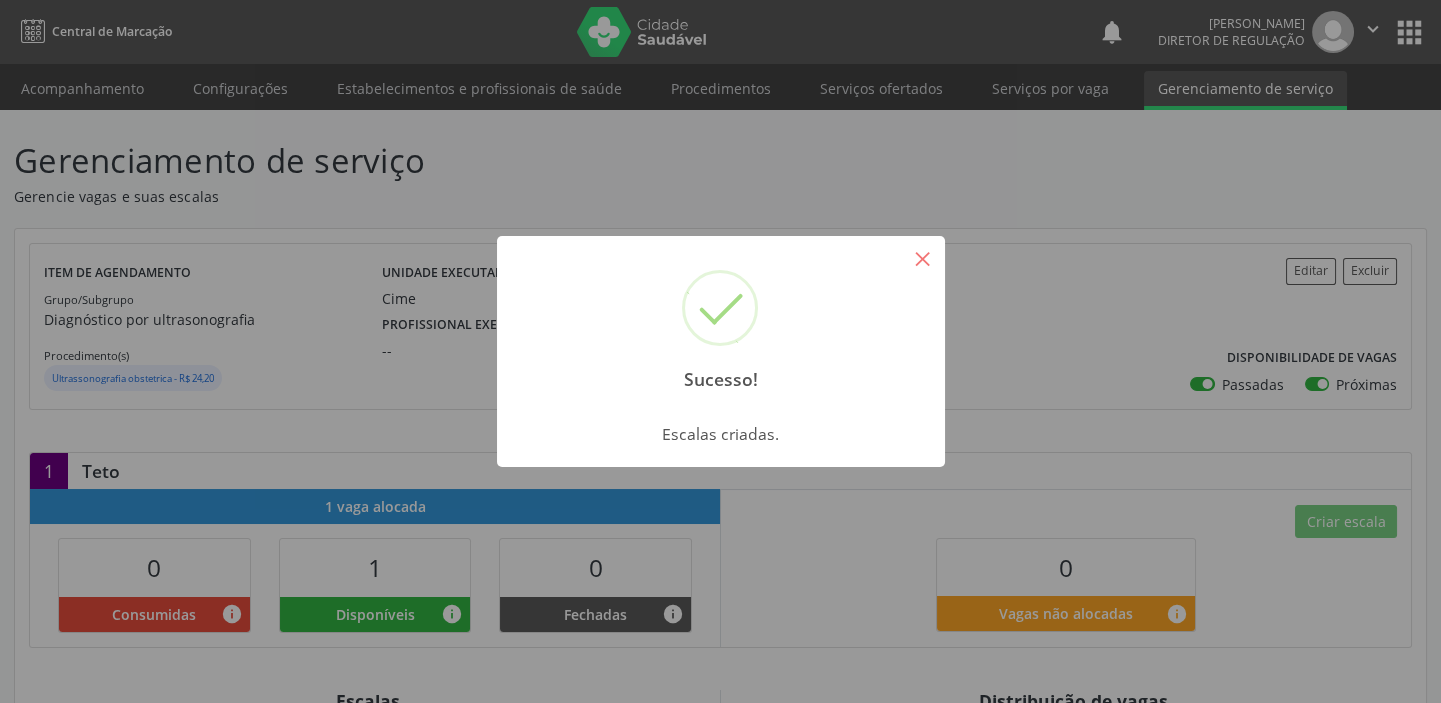 click on "×" at bounding box center (923, 258) 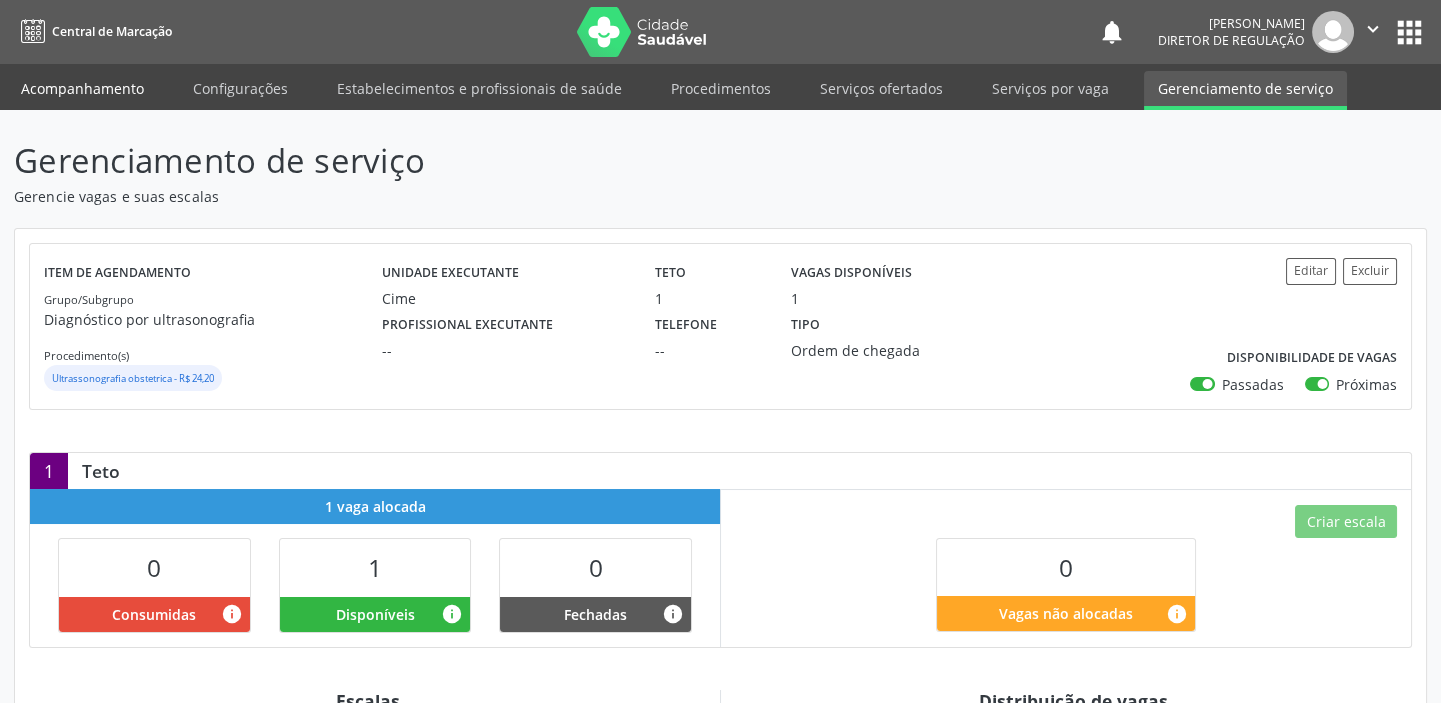 click on "Acompanhamento" at bounding box center (82, 88) 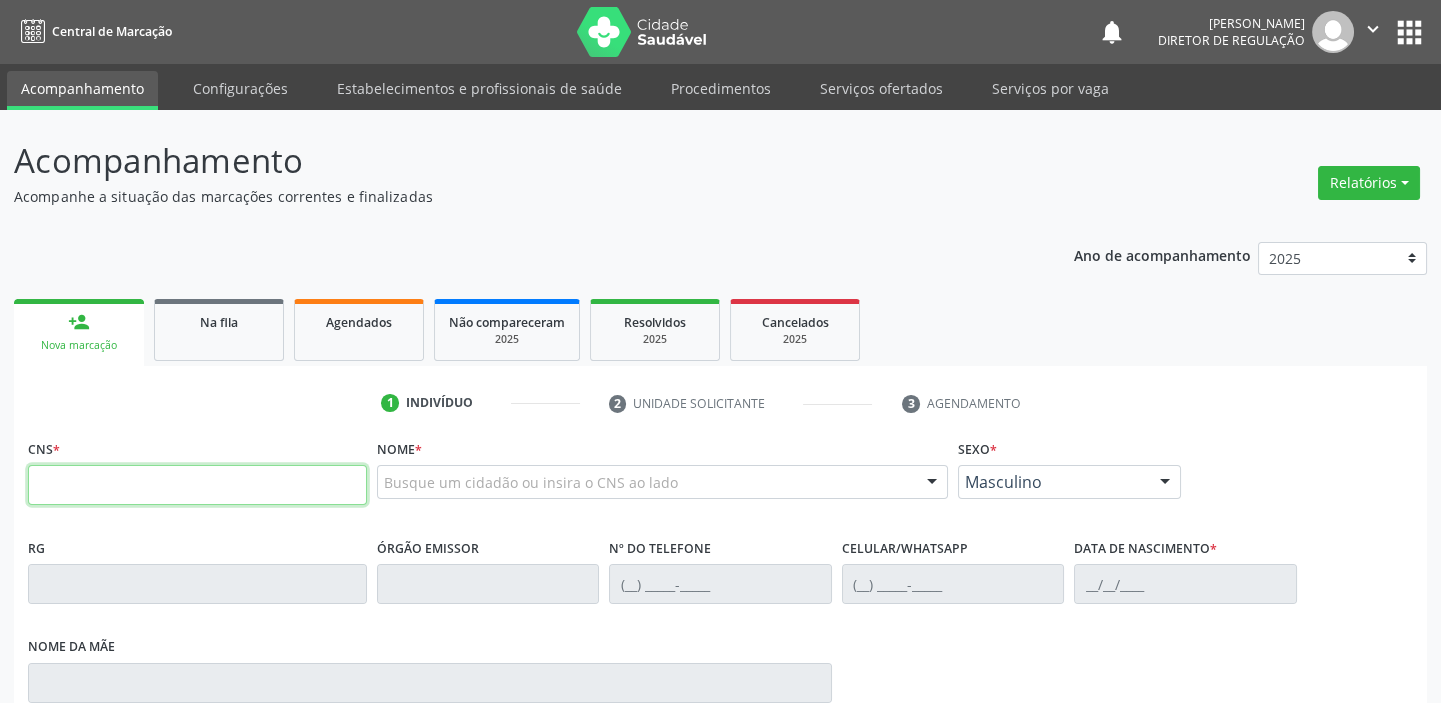 click at bounding box center [197, 485] 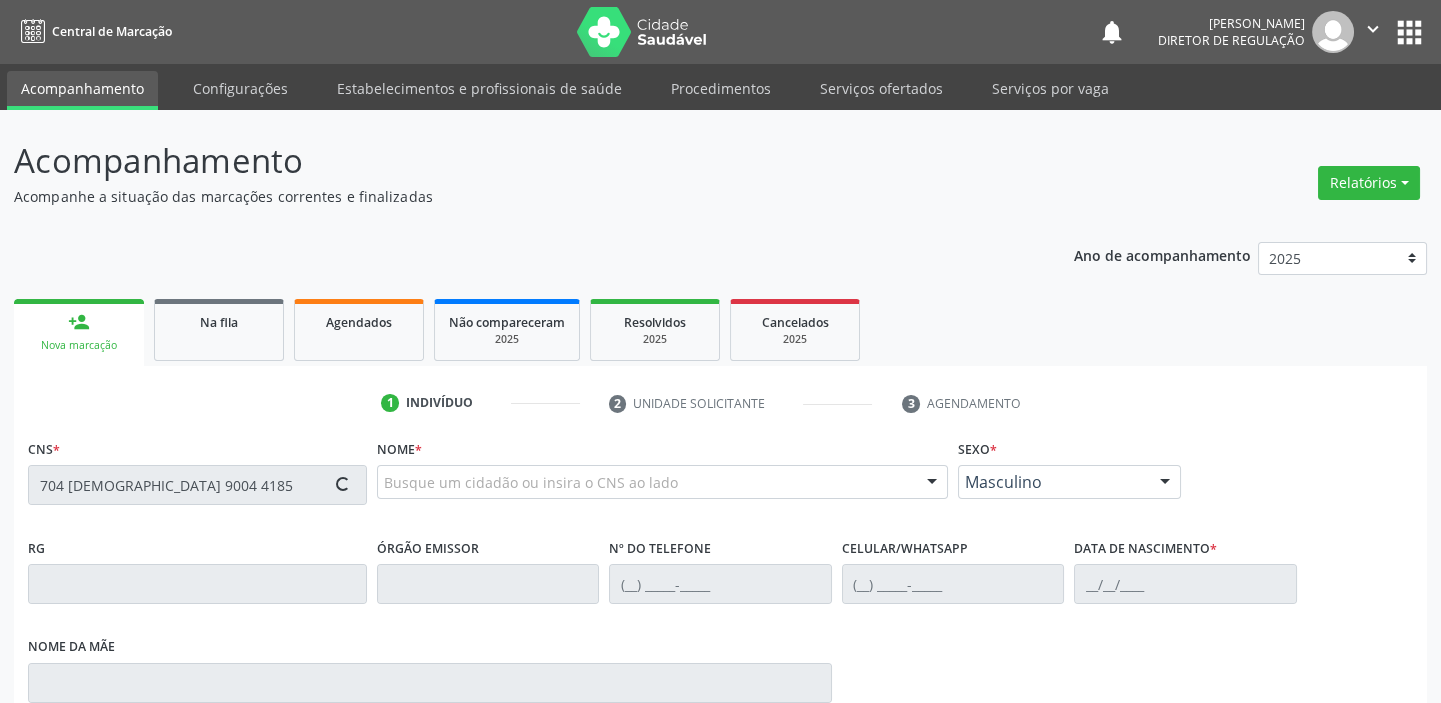 type on "704 [DEMOGRAPHIC_DATA] 9004 4185" 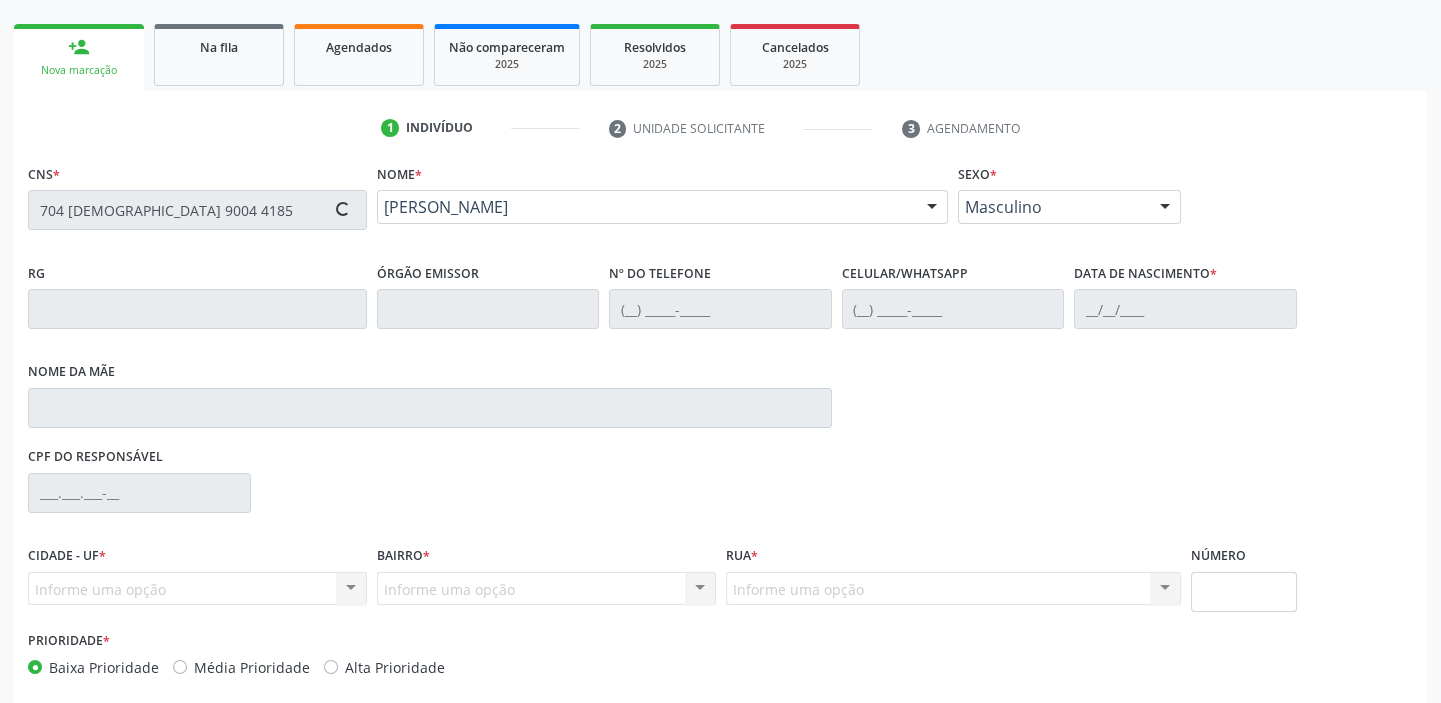scroll, scrollTop: 366, scrollLeft: 0, axis: vertical 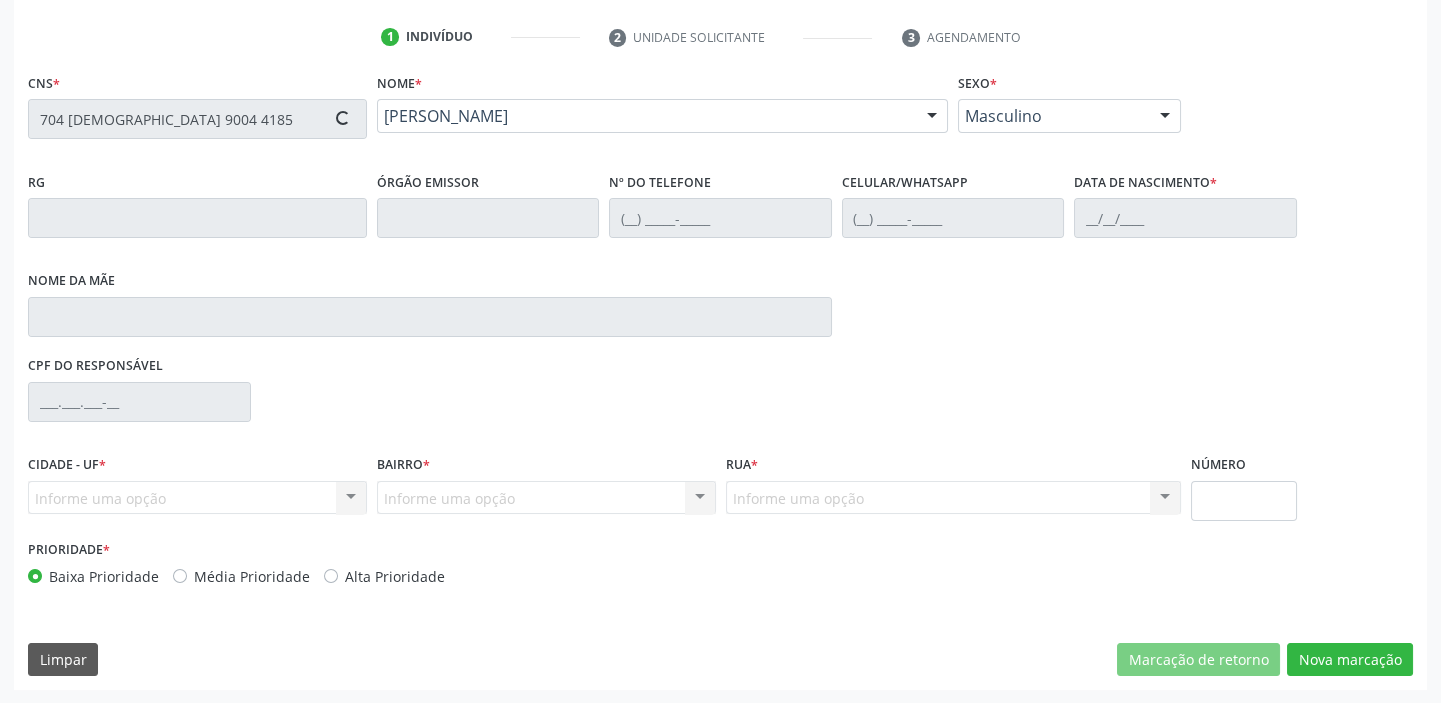 type on "[PHONE_NUMBER]" 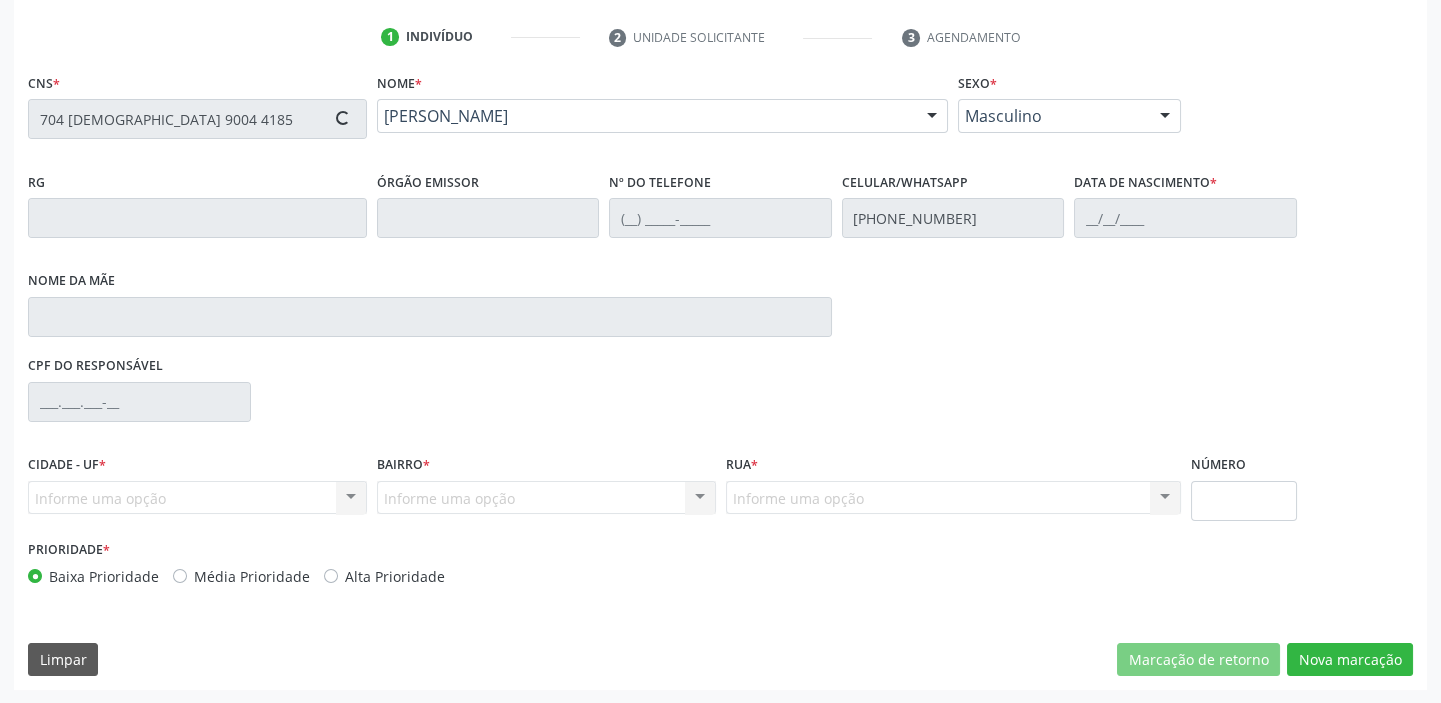 type on "[DATE]" 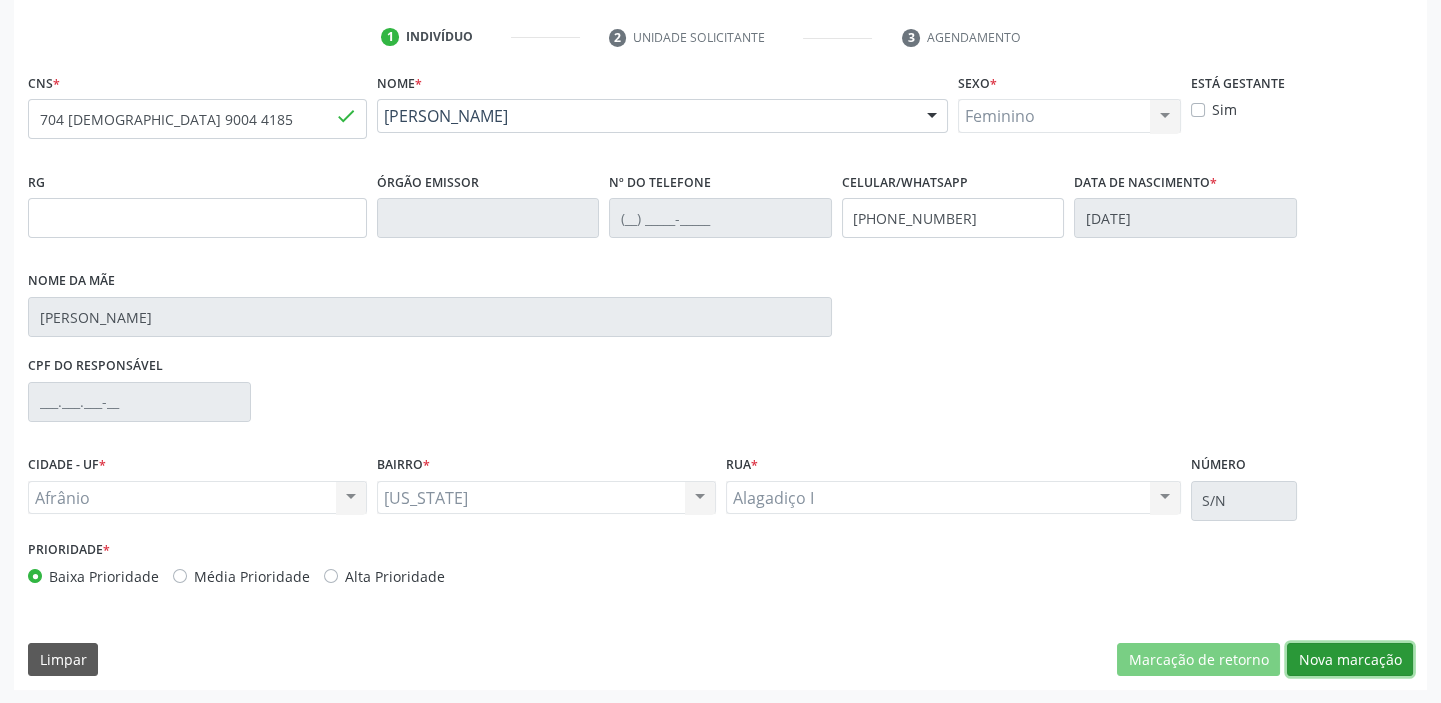 click on "Nova marcação" at bounding box center (1350, 660) 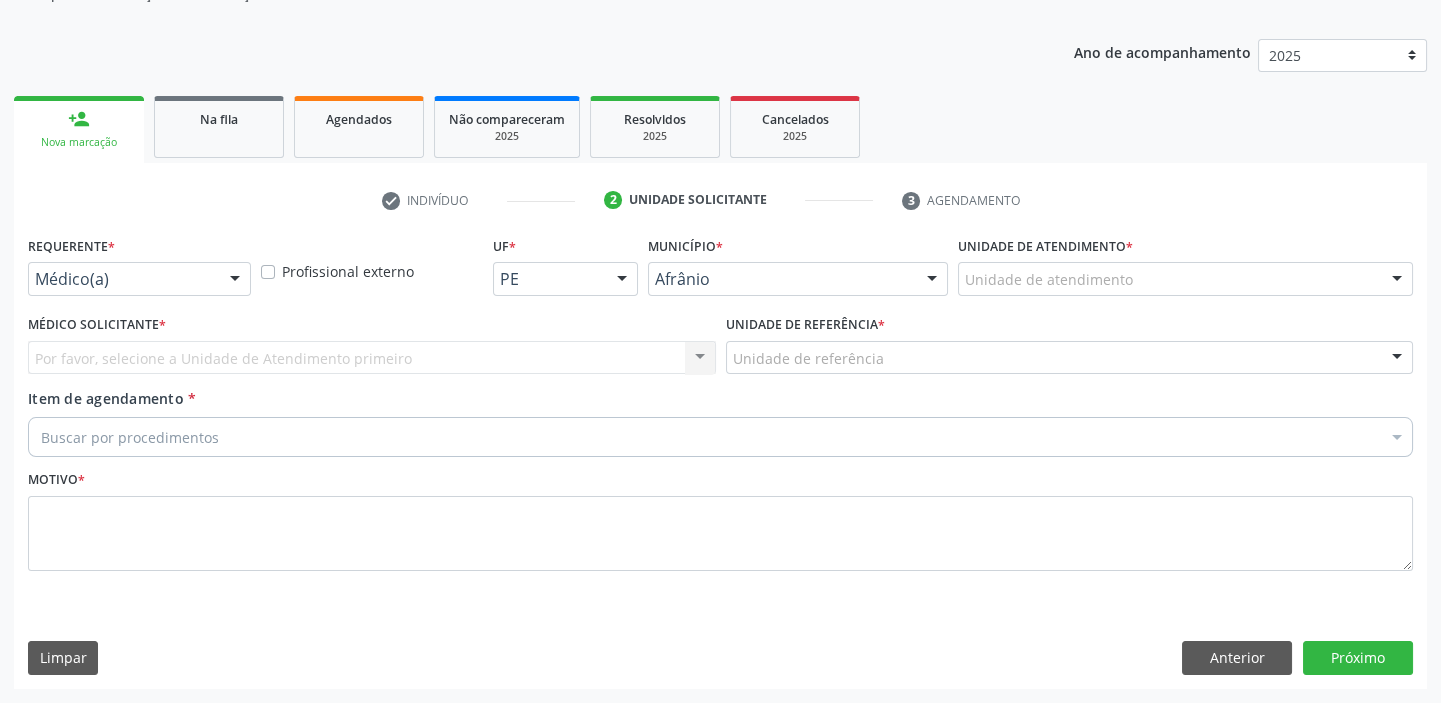 scroll, scrollTop: 201, scrollLeft: 0, axis: vertical 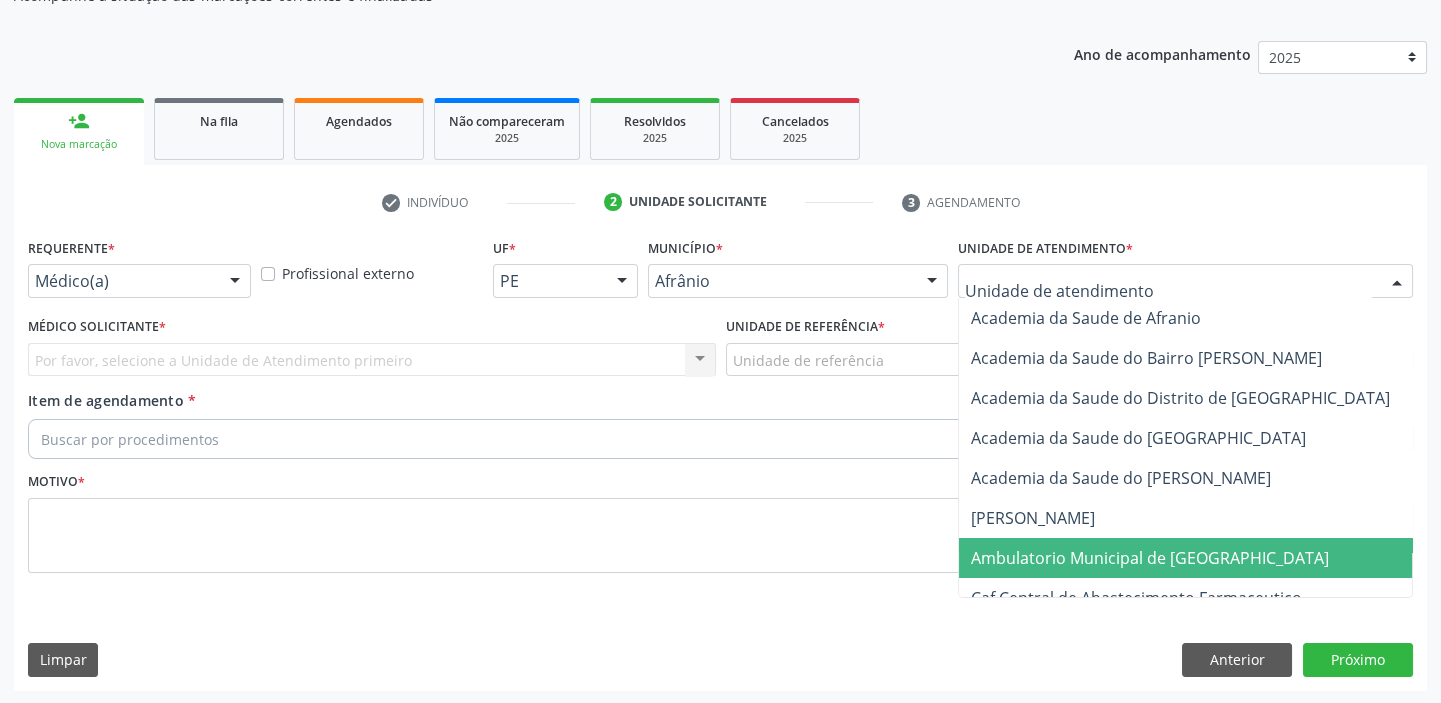 click on "Ambulatorio Municipal de [GEOGRAPHIC_DATA]" at bounding box center [1150, 558] 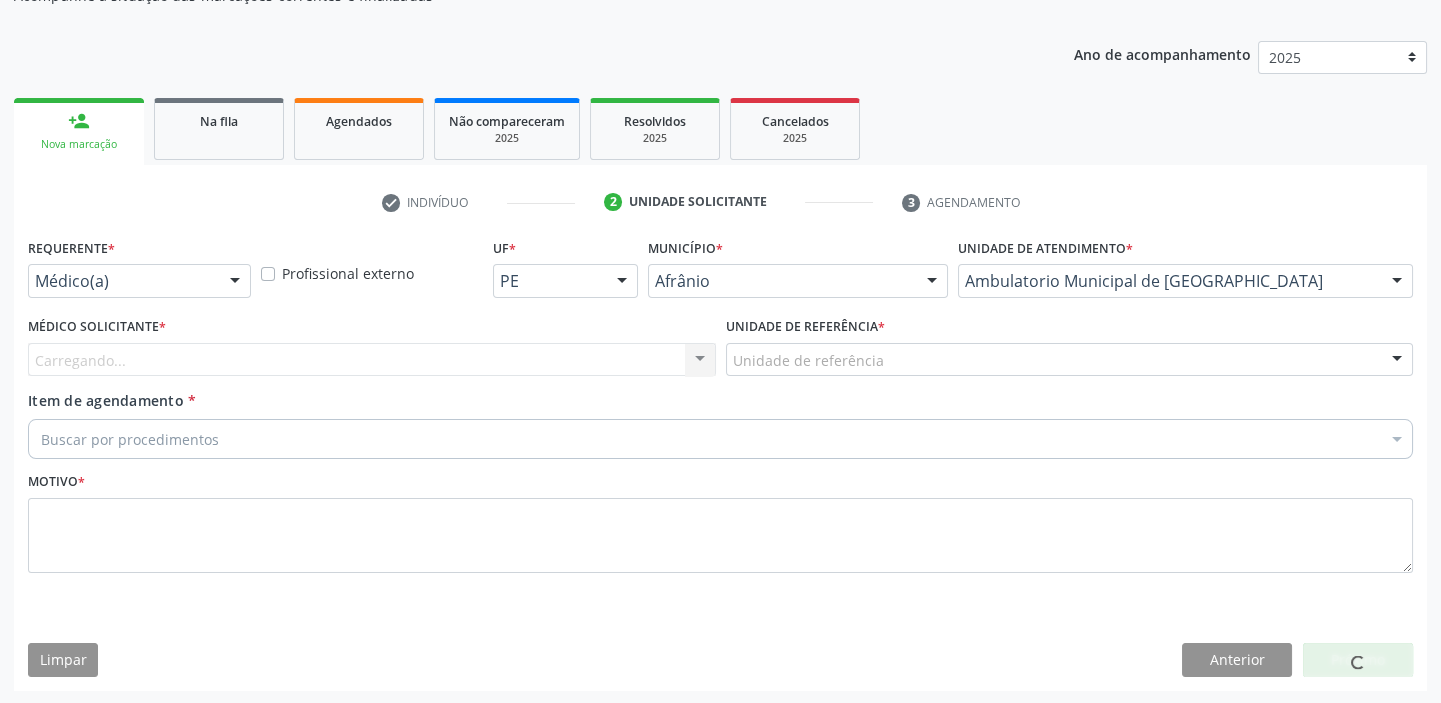 drag, startPoint x: 779, startPoint y: 363, endPoint x: 779, endPoint y: 410, distance: 47 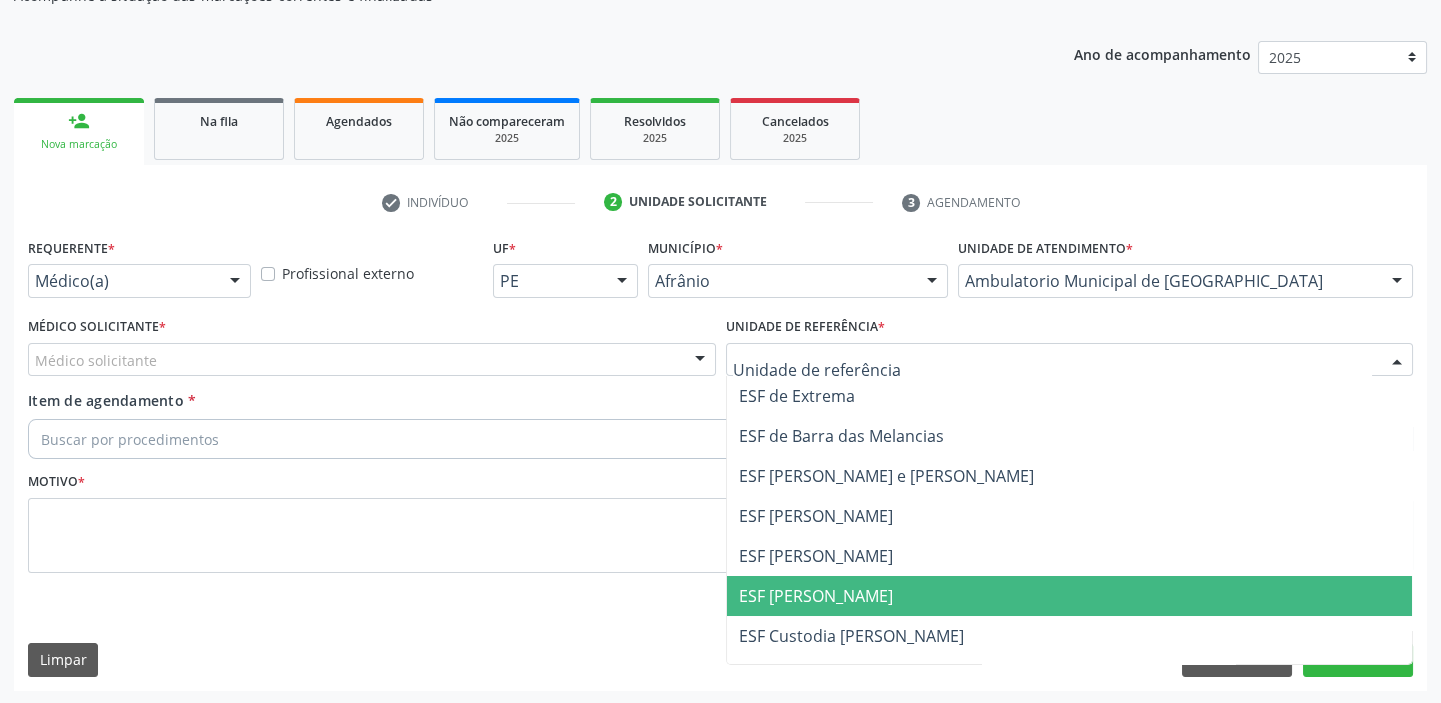 click on "ESF [PERSON_NAME]" at bounding box center (816, 596) 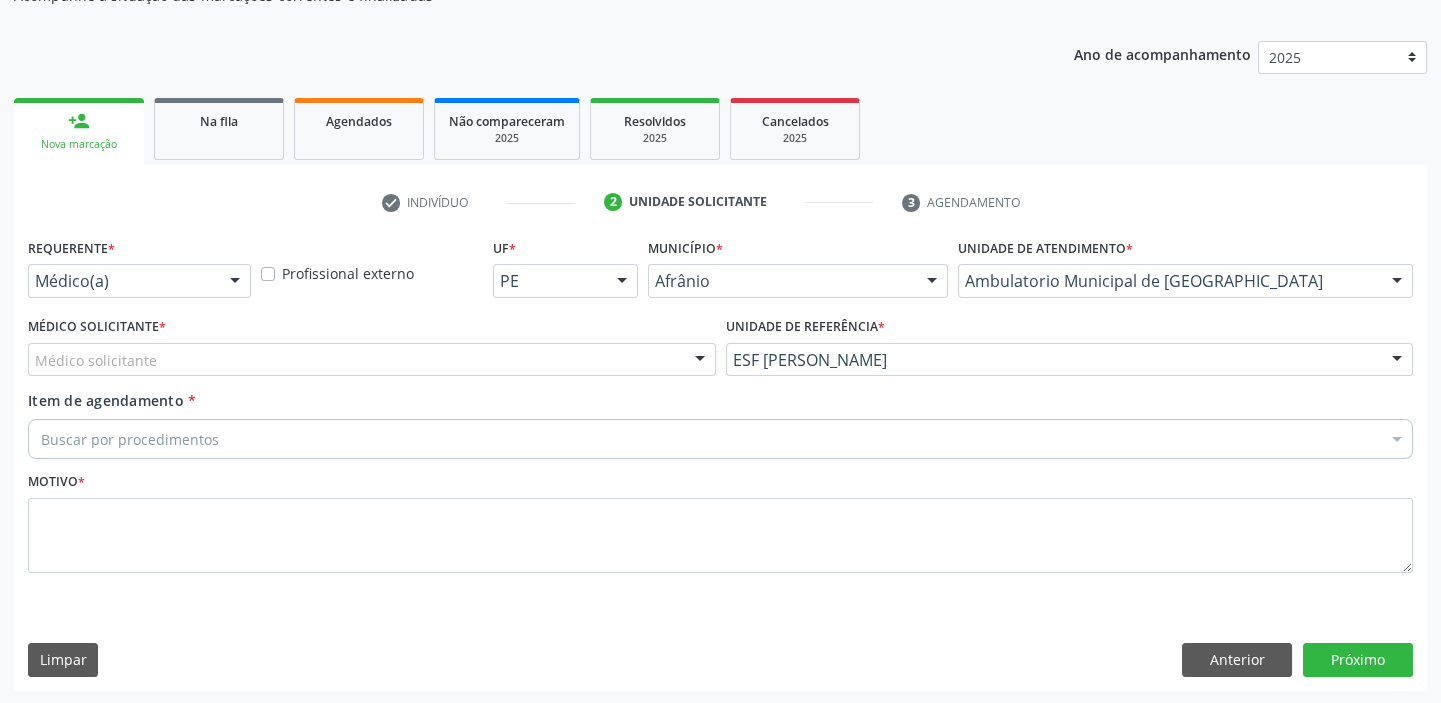drag, startPoint x: 115, startPoint y: 366, endPoint x: 112, endPoint y: 384, distance: 18.248287 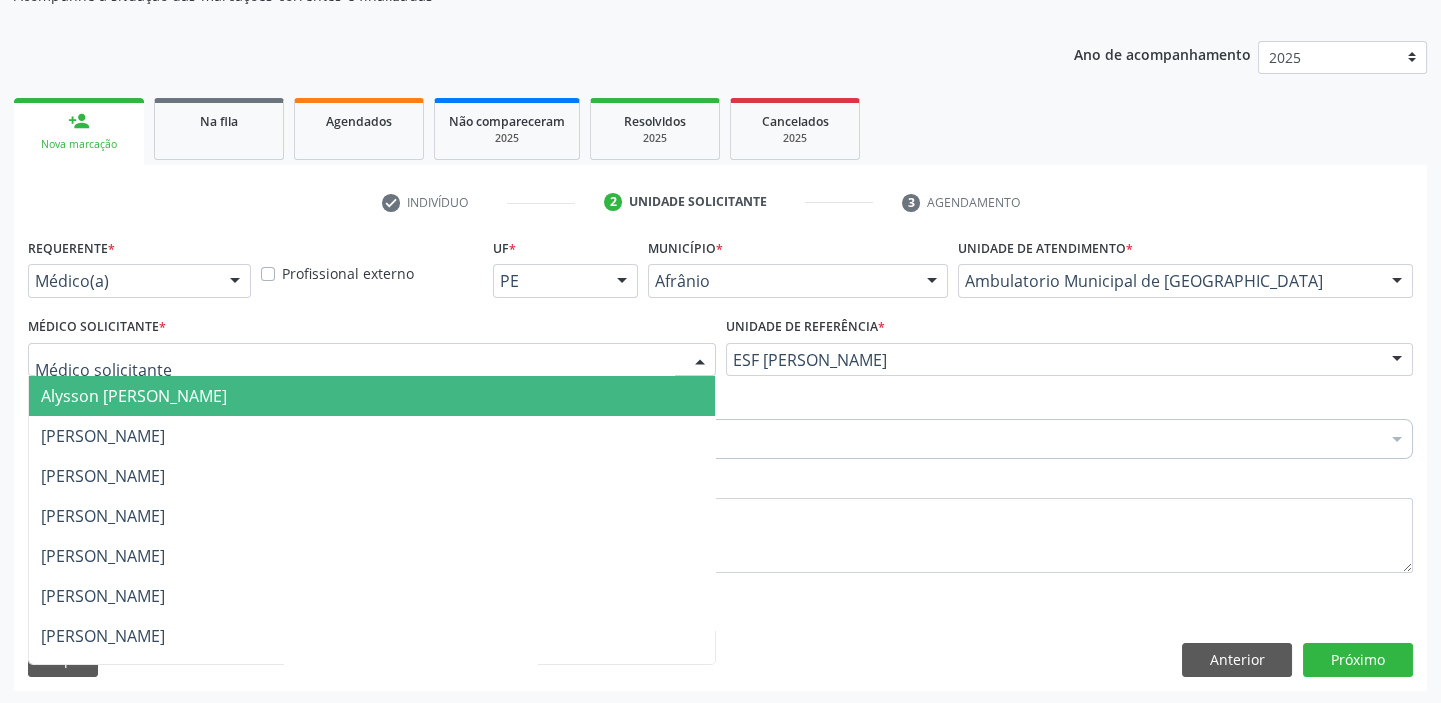 drag, startPoint x: 112, startPoint y: 390, endPoint x: 112, endPoint y: 436, distance: 46 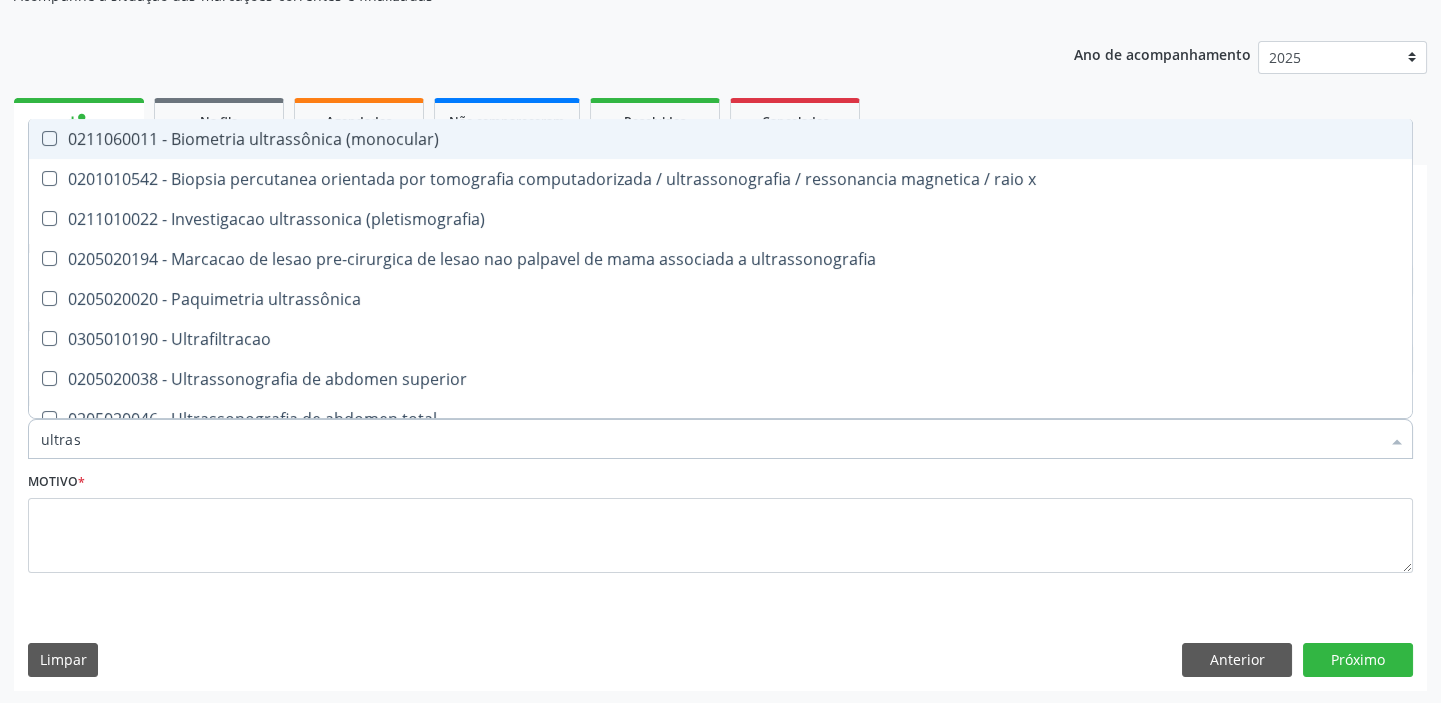 type on "ultrass" 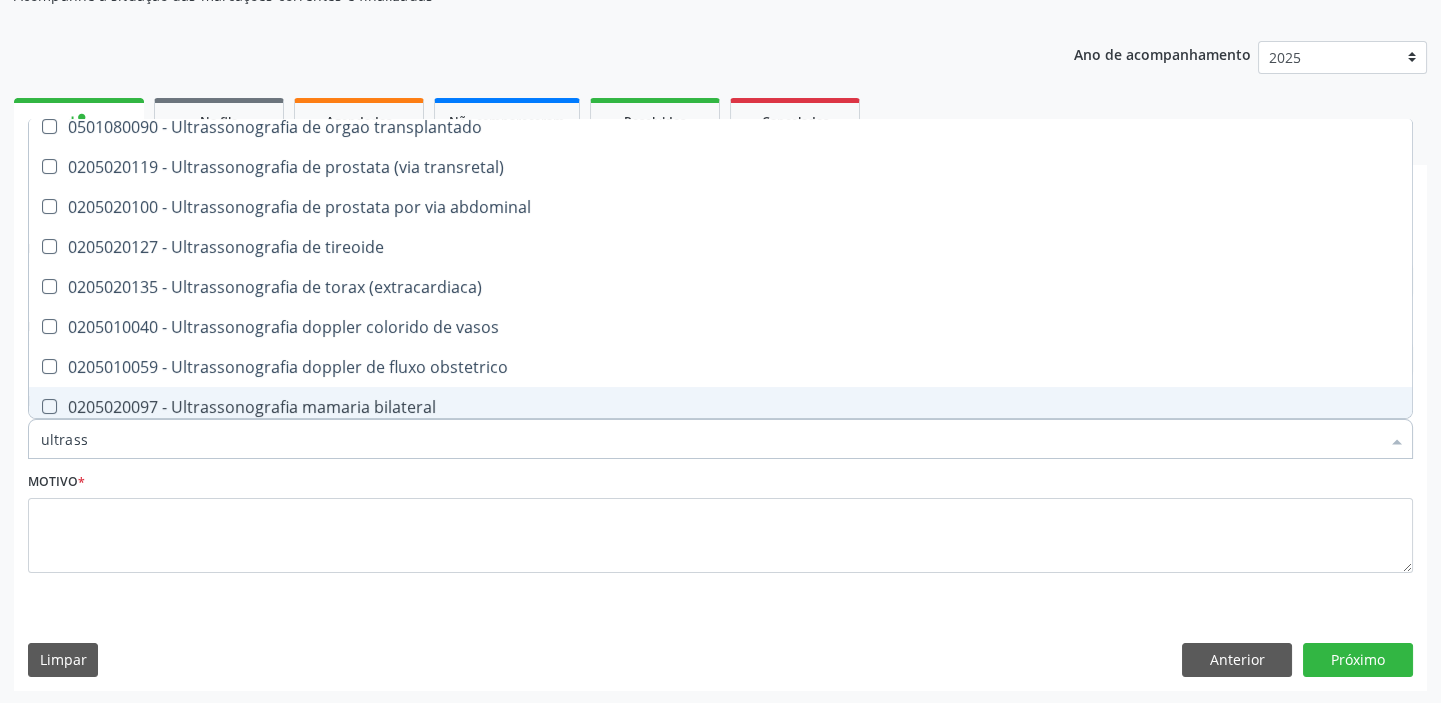scroll, scrollTop: 454, scrollLeft: 0, axis: vertical 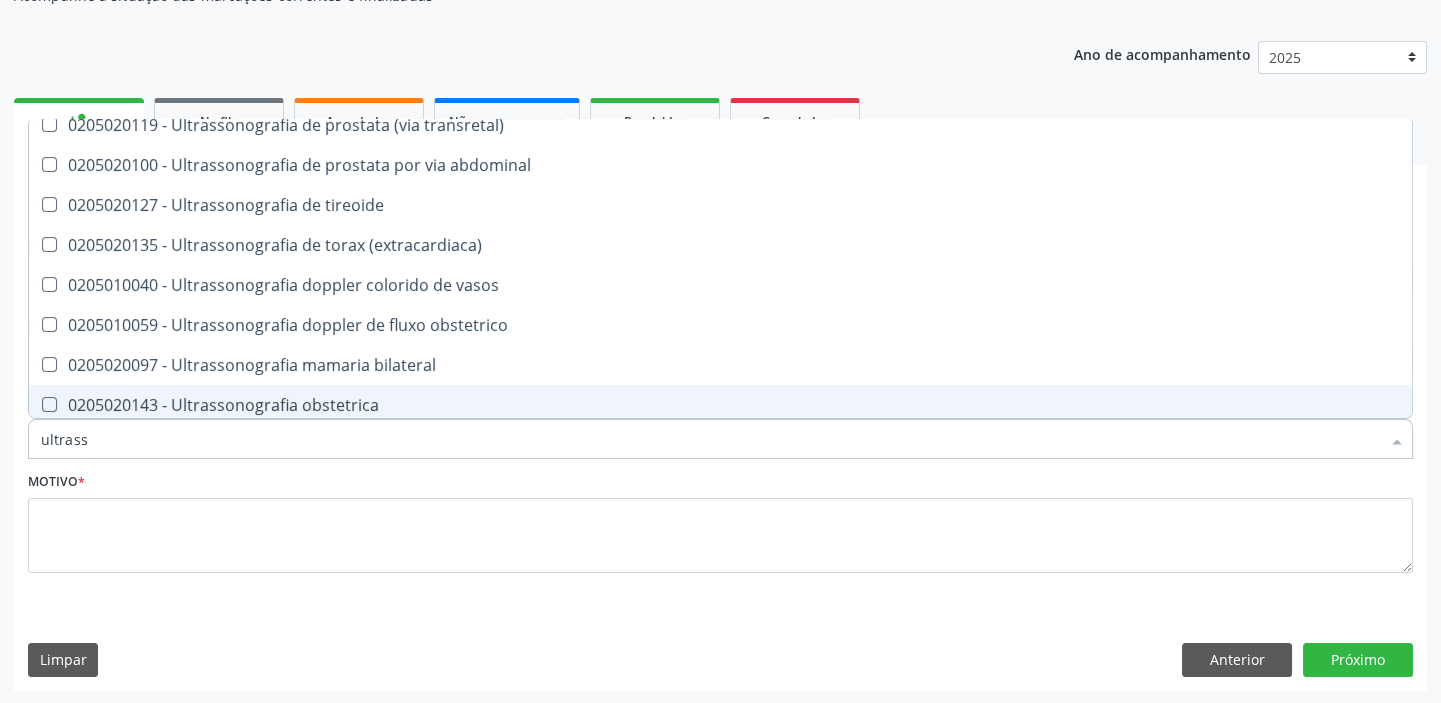 click on "0205020143 - Ultrassonografia obstetrica" at bounding box center [720, 405] 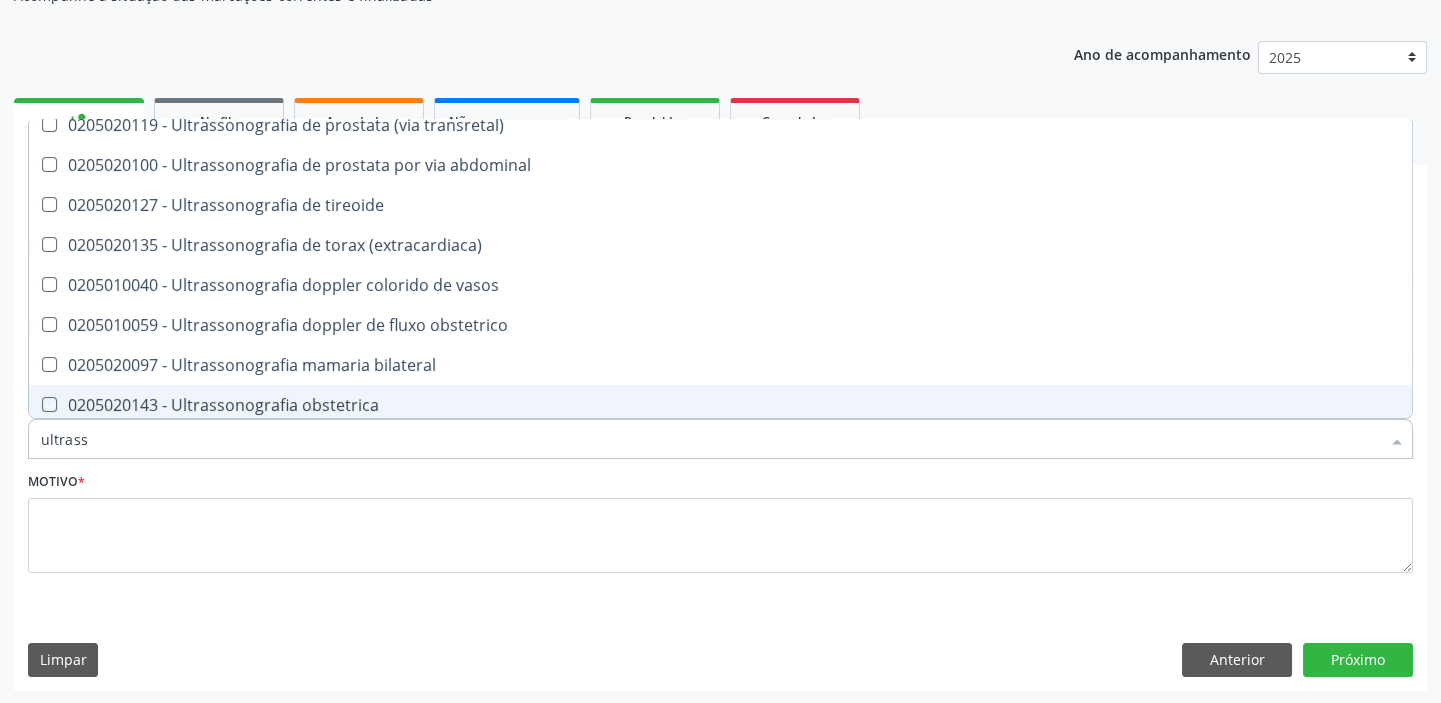 checkbox on "true" 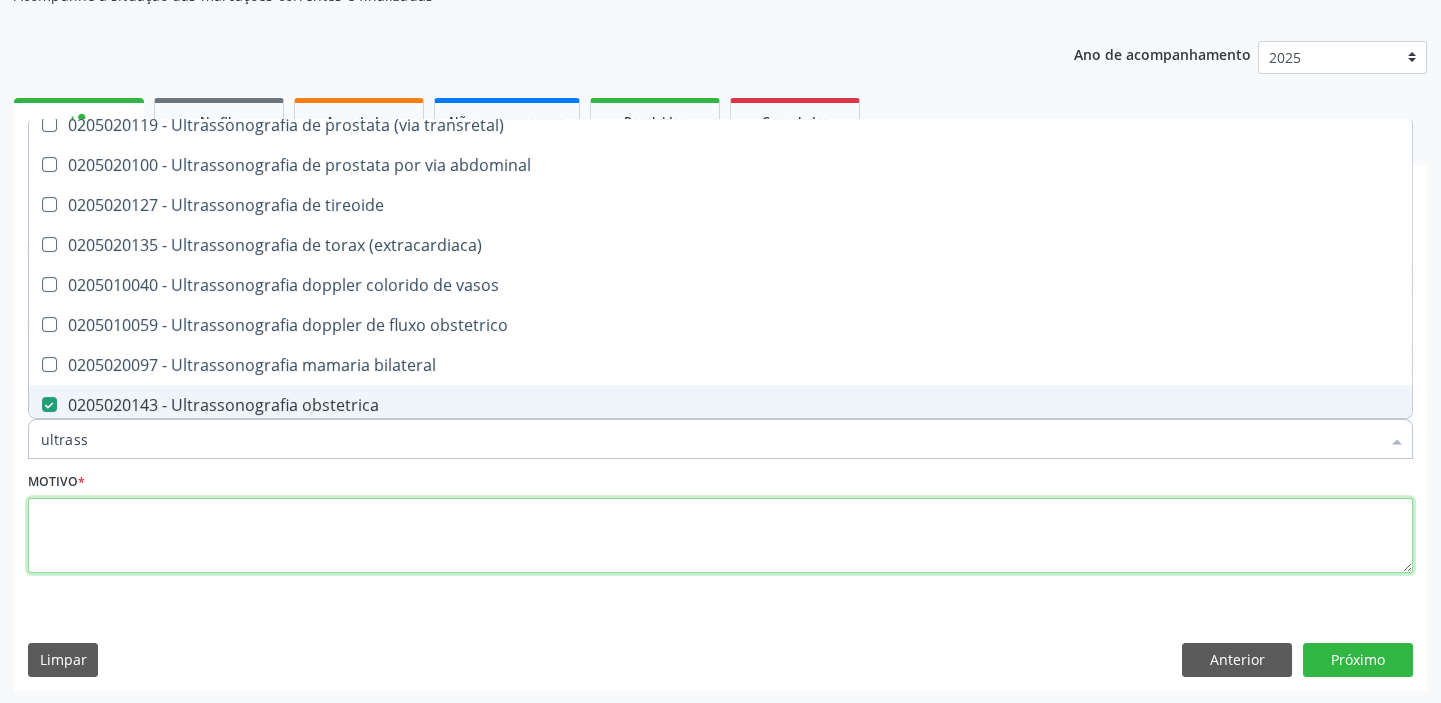 click at bounding box center (720, 536) 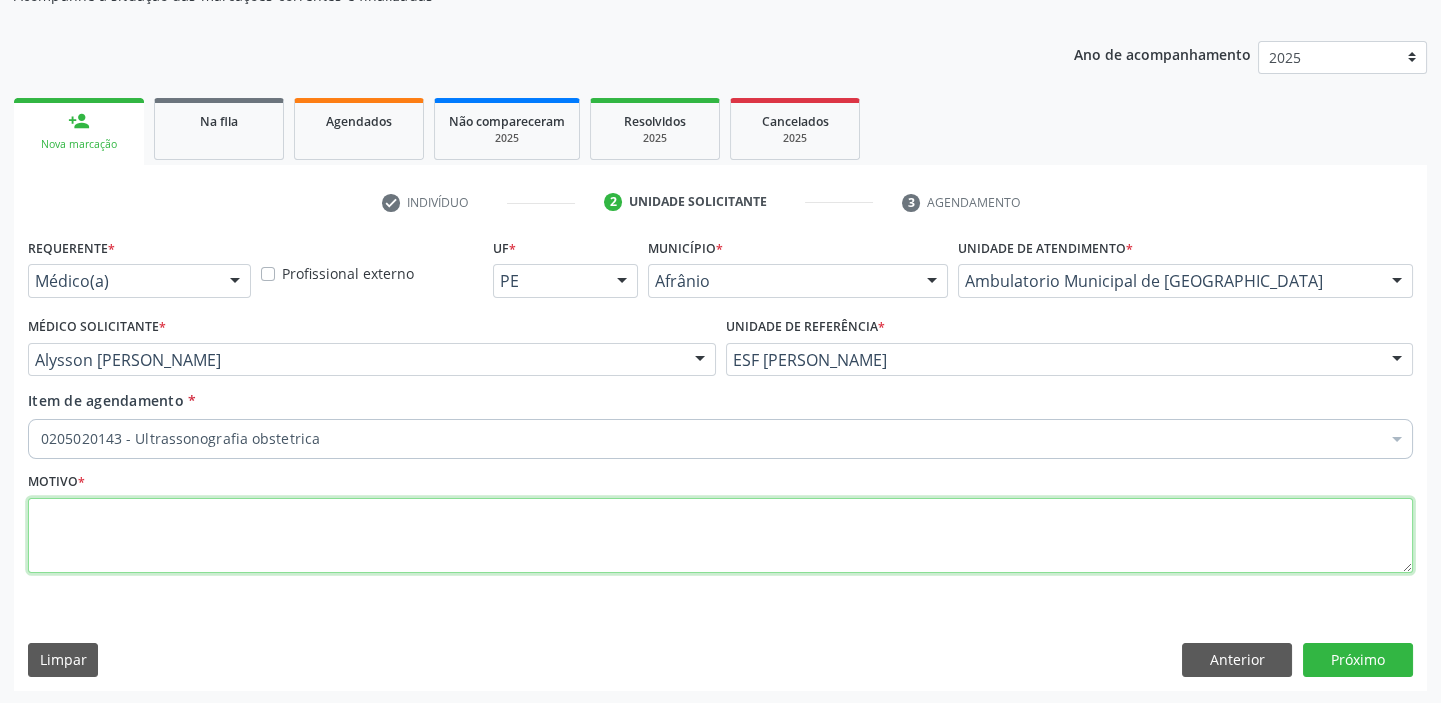 scroll, scrollTop: 0, scrollLeft: 0, axis: both 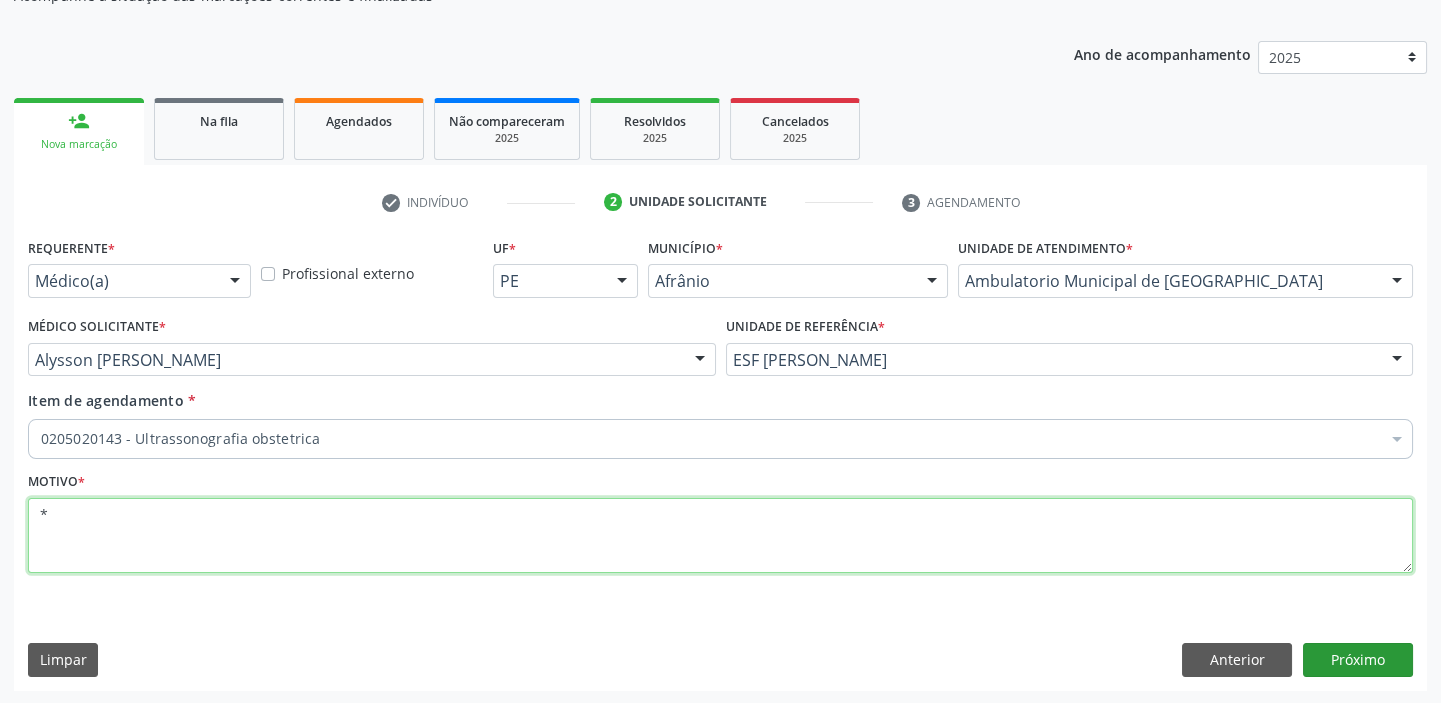 type on "*" 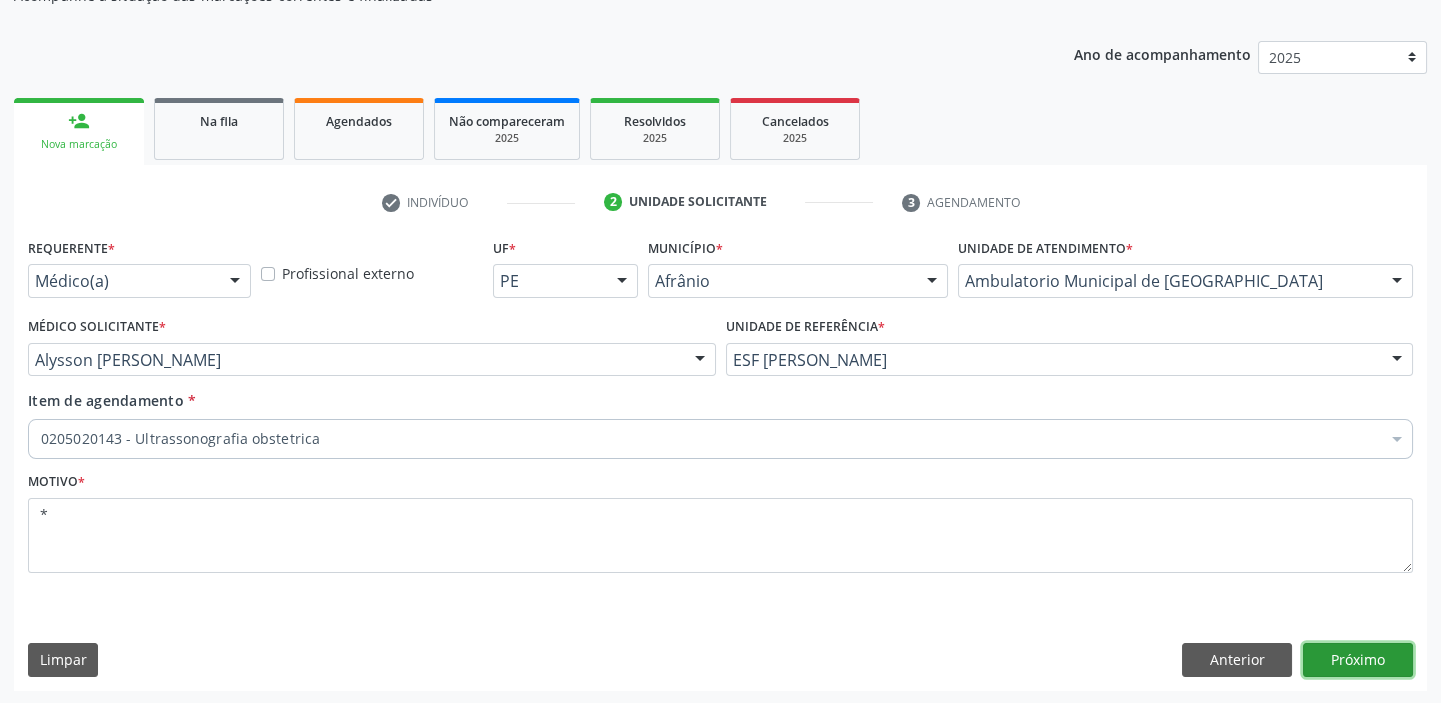click on "Próximo" at bounding box center (1358, 660) 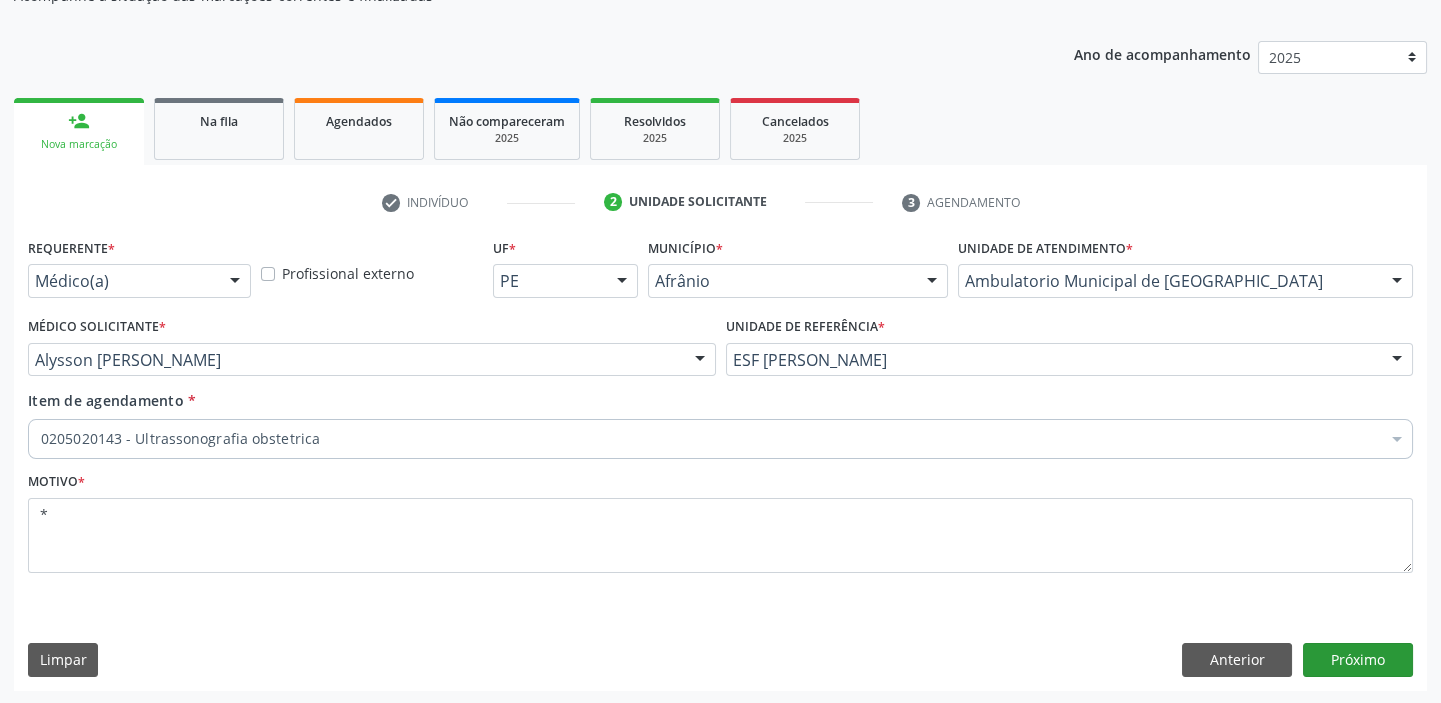 scroll, scrollTop: 166, scrollLeft: 0, axis: vertical 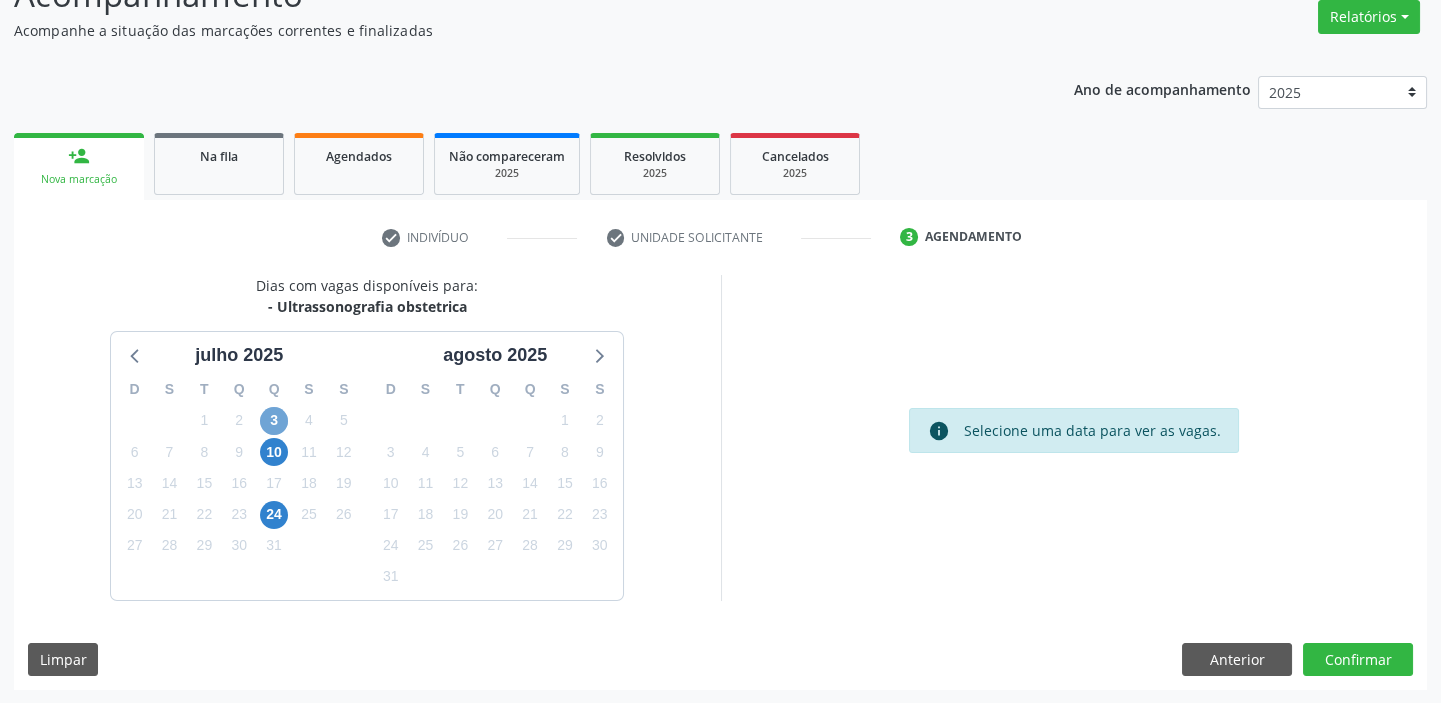 click on "3" at bounding box center [274, 421] 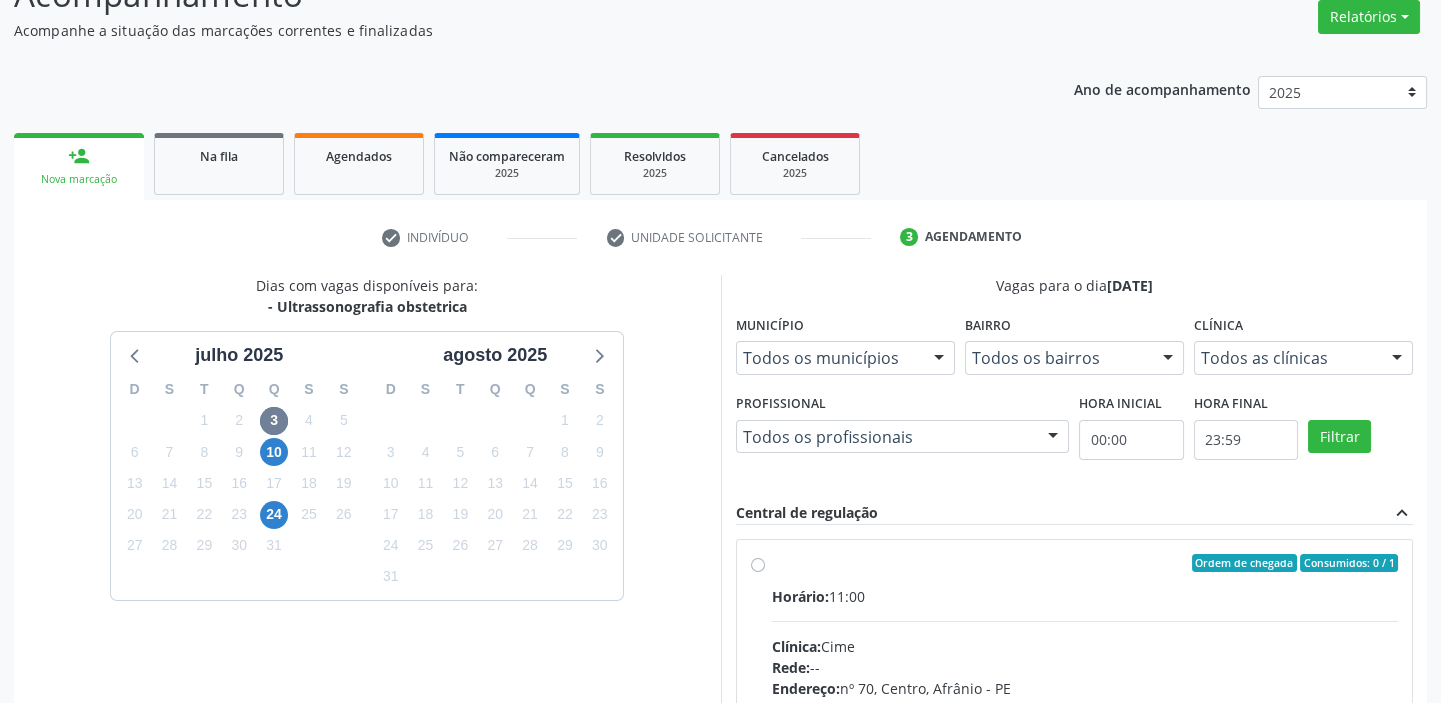 click on "Ordem de chegada
Consumidos: 0 / 1
Horário:   11:00
Clínica:  Cime
Rede:
--
Endereço:   [STREET_ADDRESS]
Telefone:   [PHONE_NUMBER]
Profissional:
--
Informações adicionais sobre o atendimento
Idade de atendimento:
Sem restrição
Gênero(s) atendido(s):
Sem restrição
Informações adicionais:
--" at bounding box center [1085, 707] 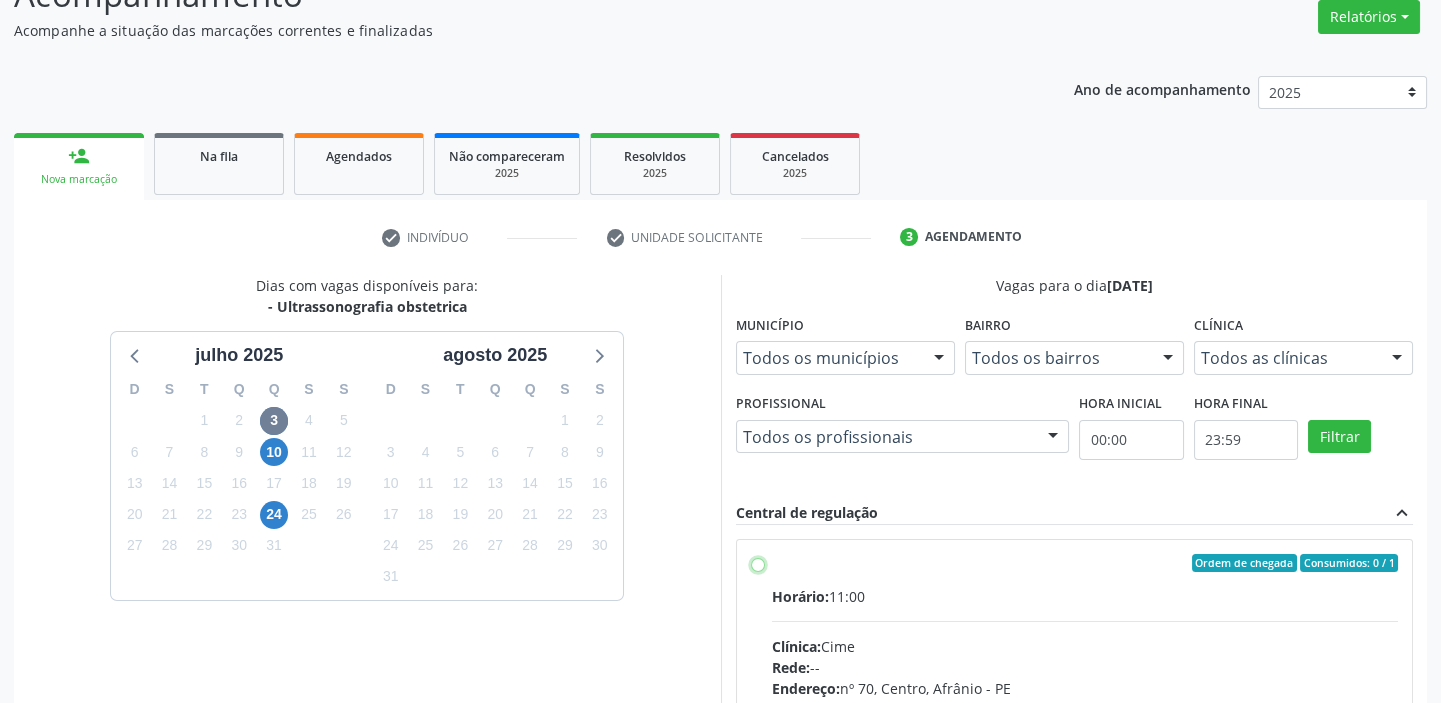 click on "Ordem de chegada
Consumidos: 0 / 1
Horário:   11:00
Clínica:  Cime
Rede:
--
Endereço:   [STREET_ADDRESS]
Telefone:   [PHONE_NUMBER]
Profissional:
--
Informações adicionais sobre o atendimento
Idade de atendimento:
Sem restrição
Gênero(s) atendido(s):
Sem restrição
Informações adicionais:
--" at bounding box center (758, 563) 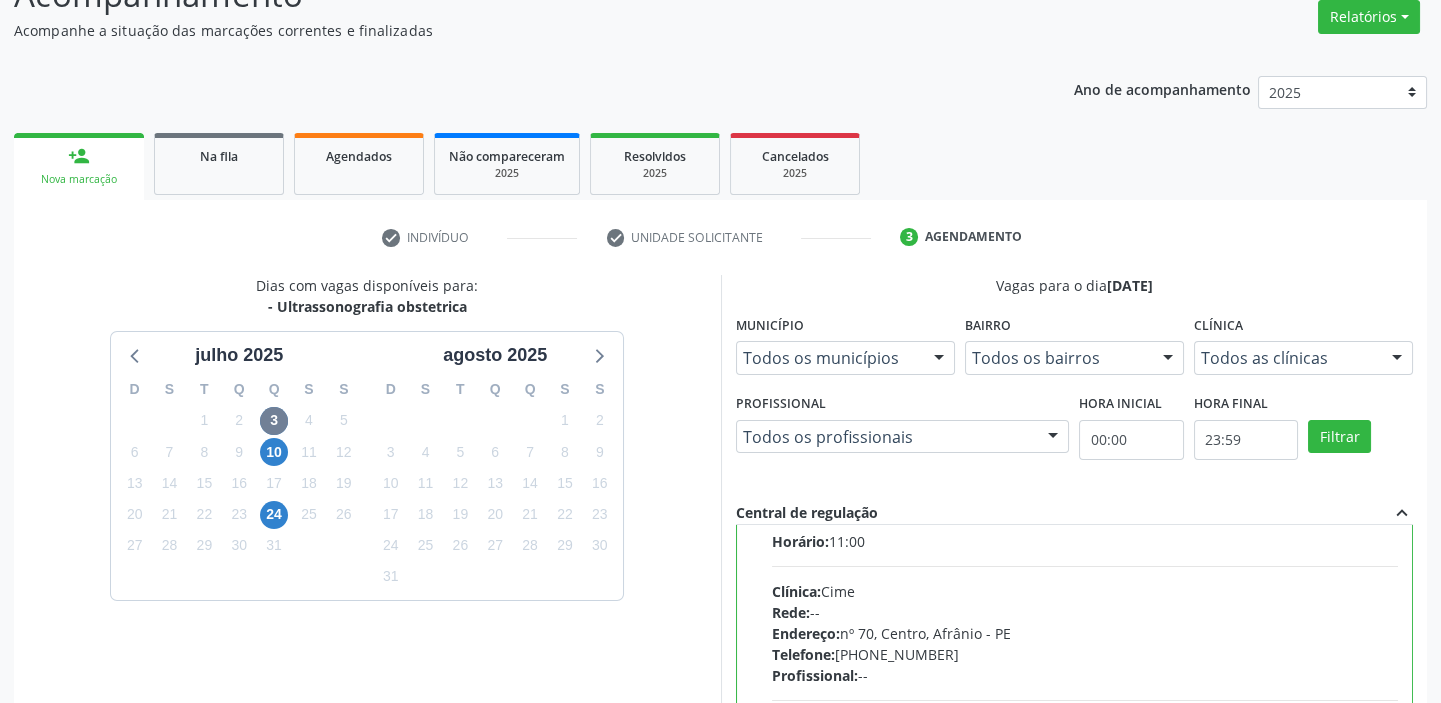 scroll, scrollTop: 99, scrollLeft: 0, axis: vertical 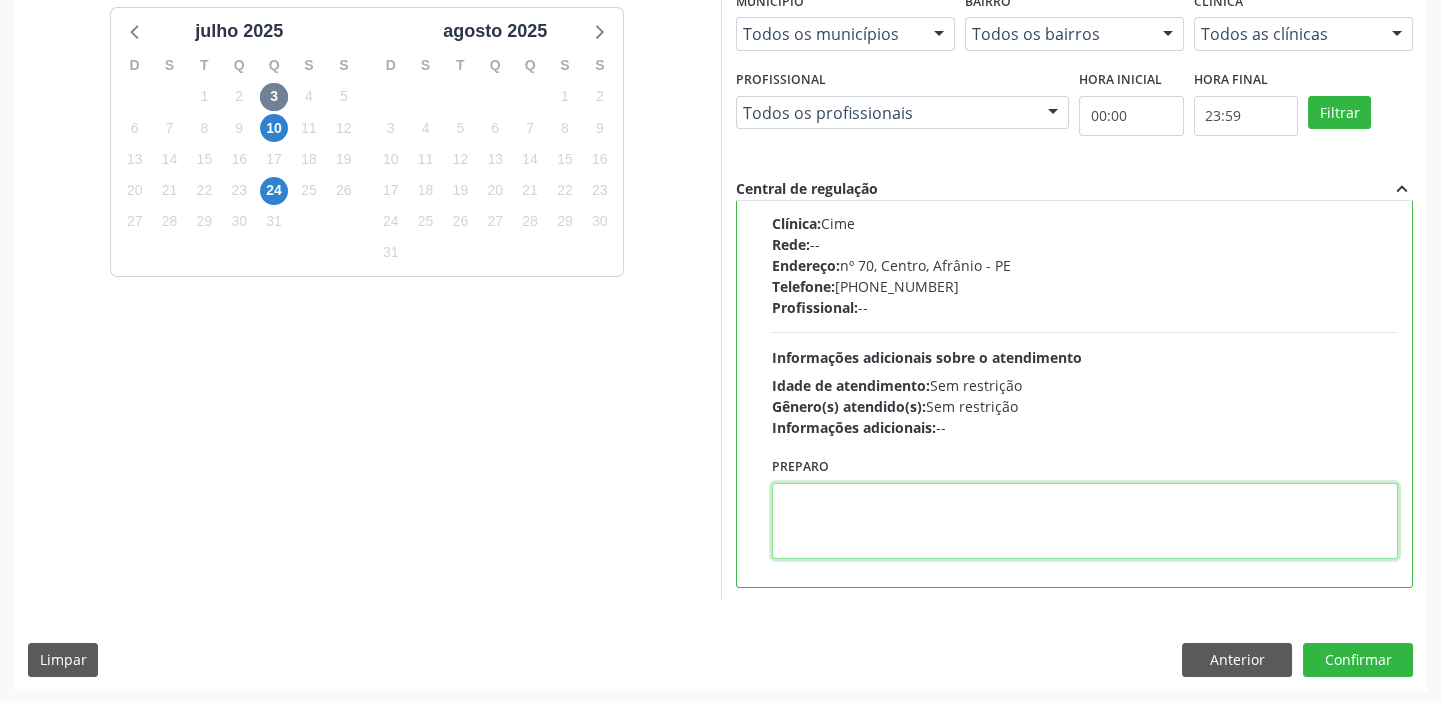 click at bounding box center [1085, 521] 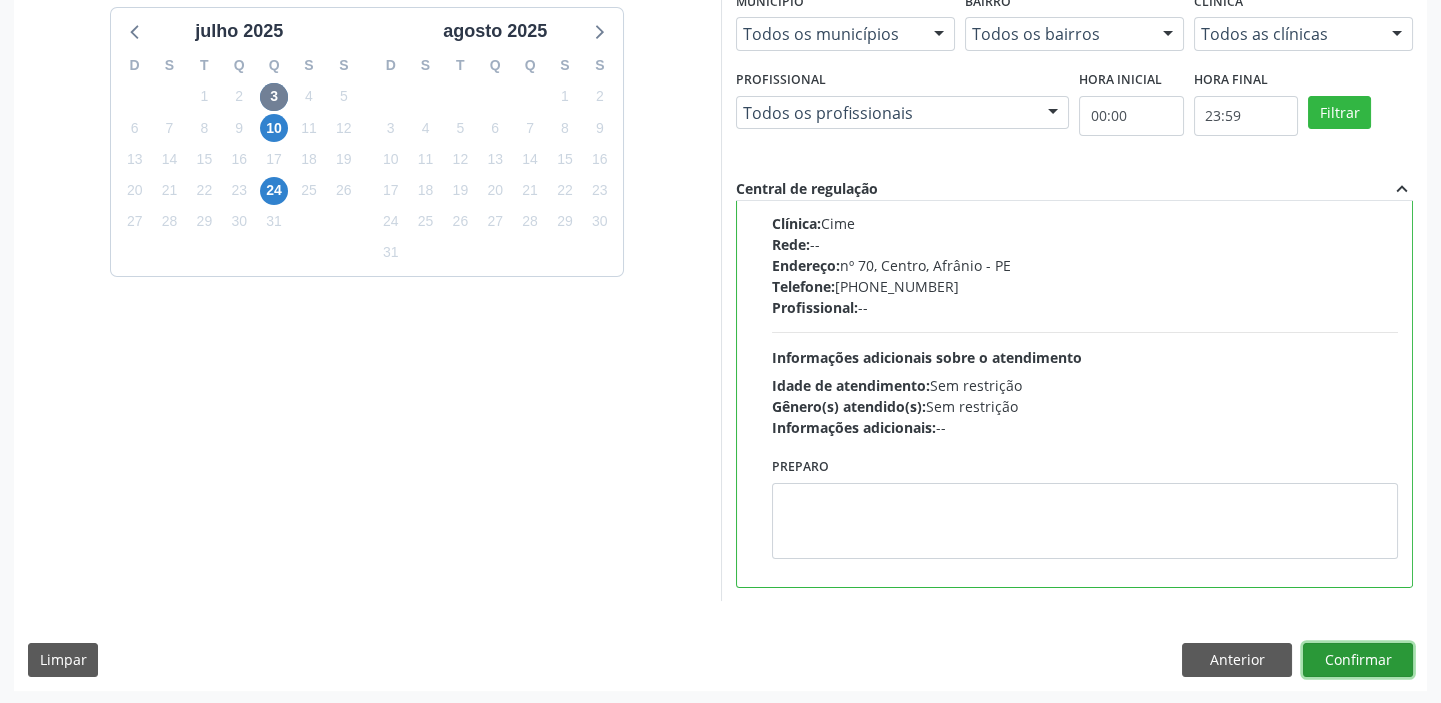 click on "Confirmar" at bounding box center [1358, 660] 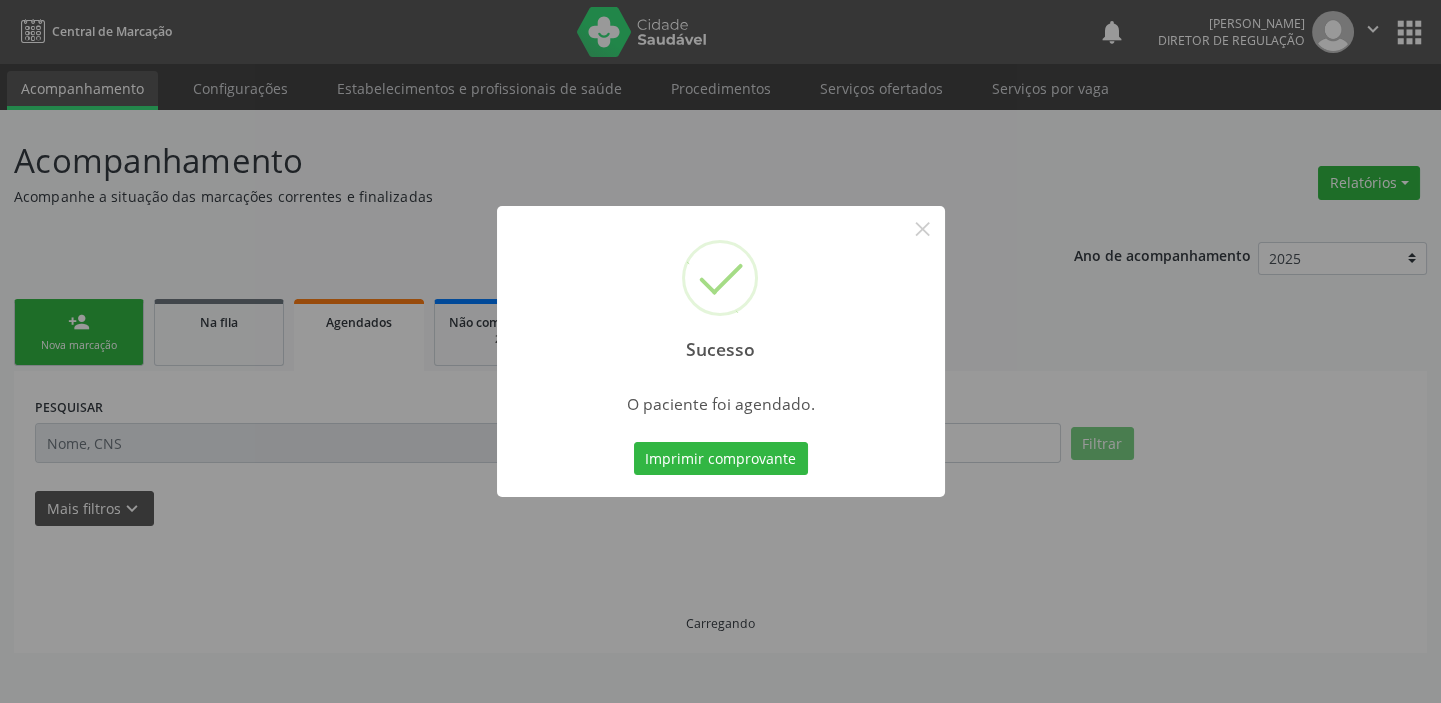 scroll, scrollTop: 0, scrollLeft: 0, axis: both 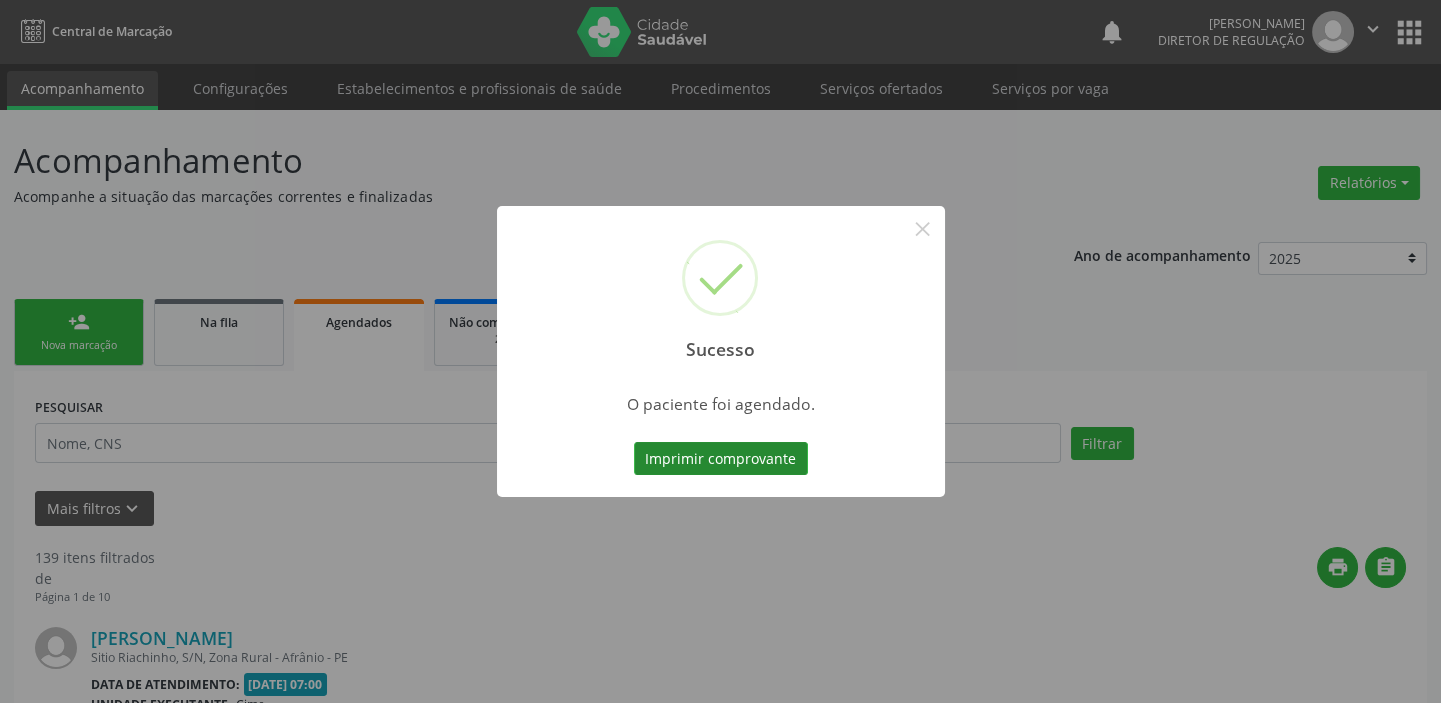 click on "Imprimir comprovante" at bounding box center (721, 459) 